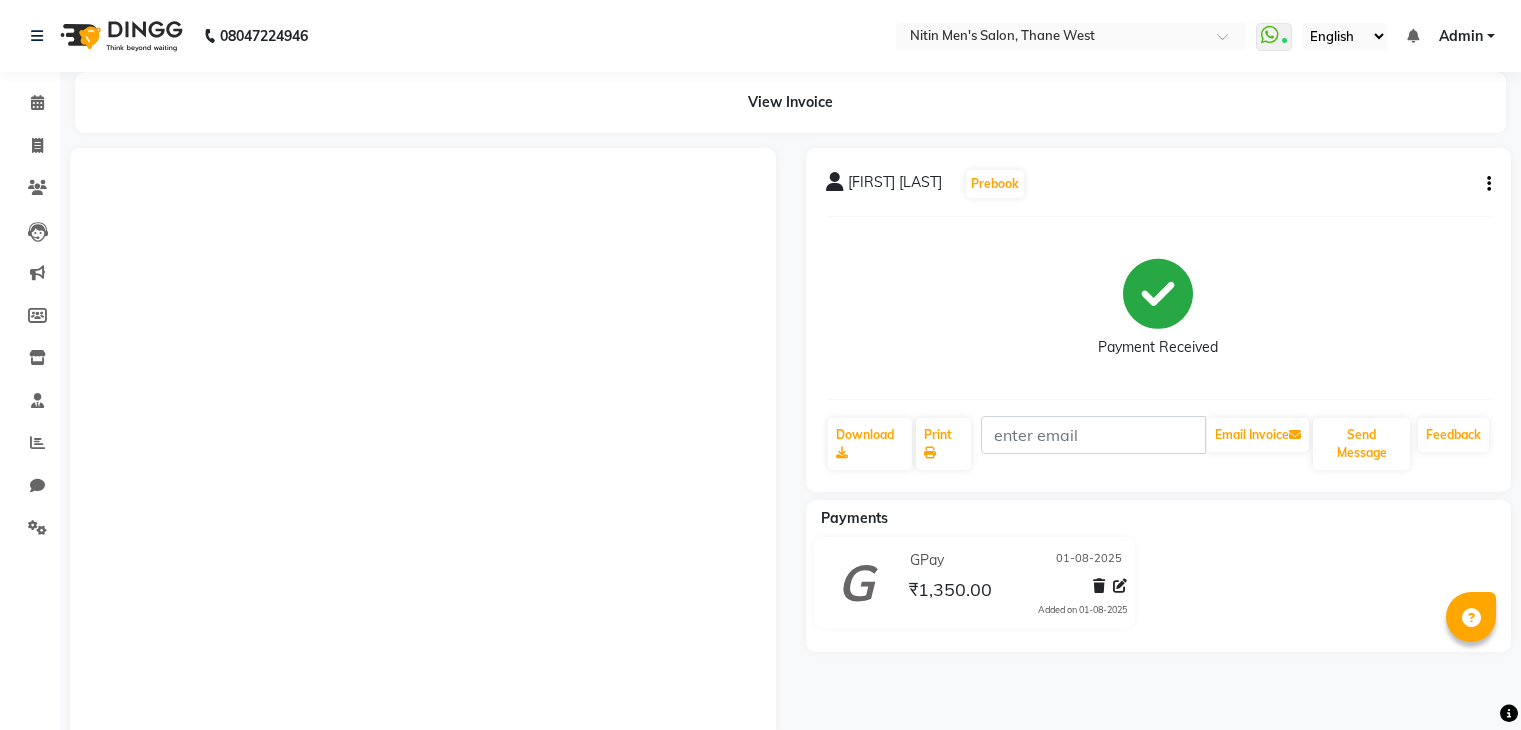 scroll, scrollTop: 0, scrollLeft: 0, axis: both 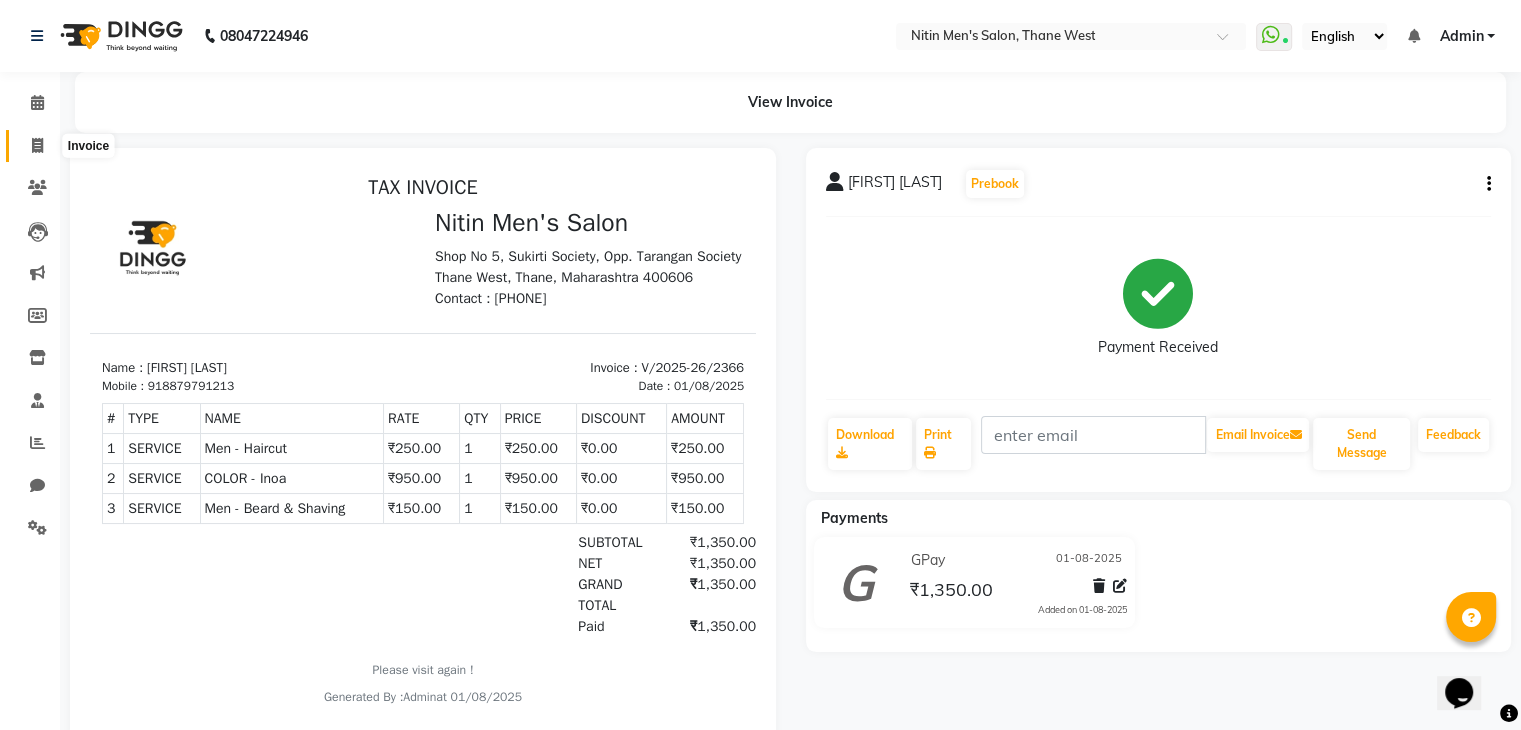 click 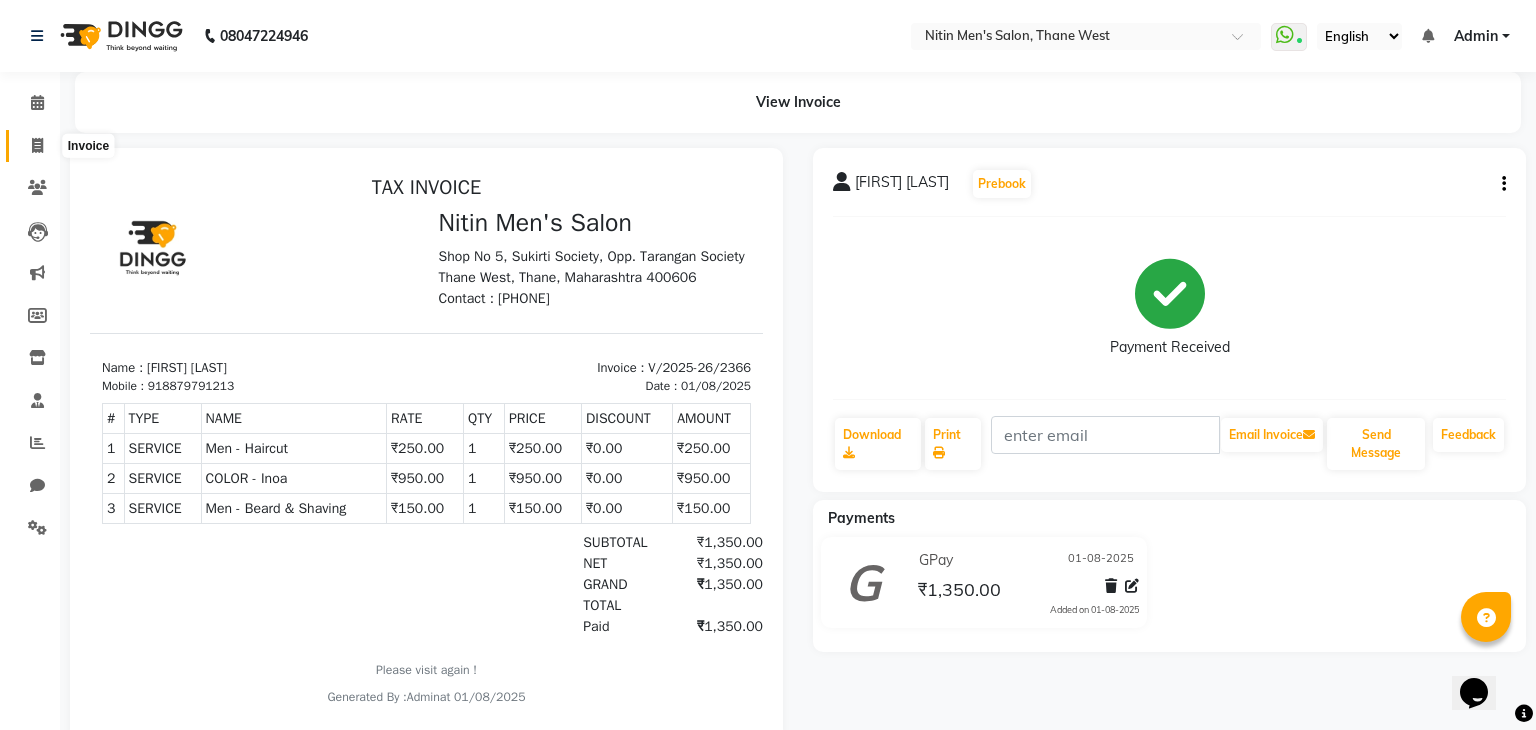 select on "7981" 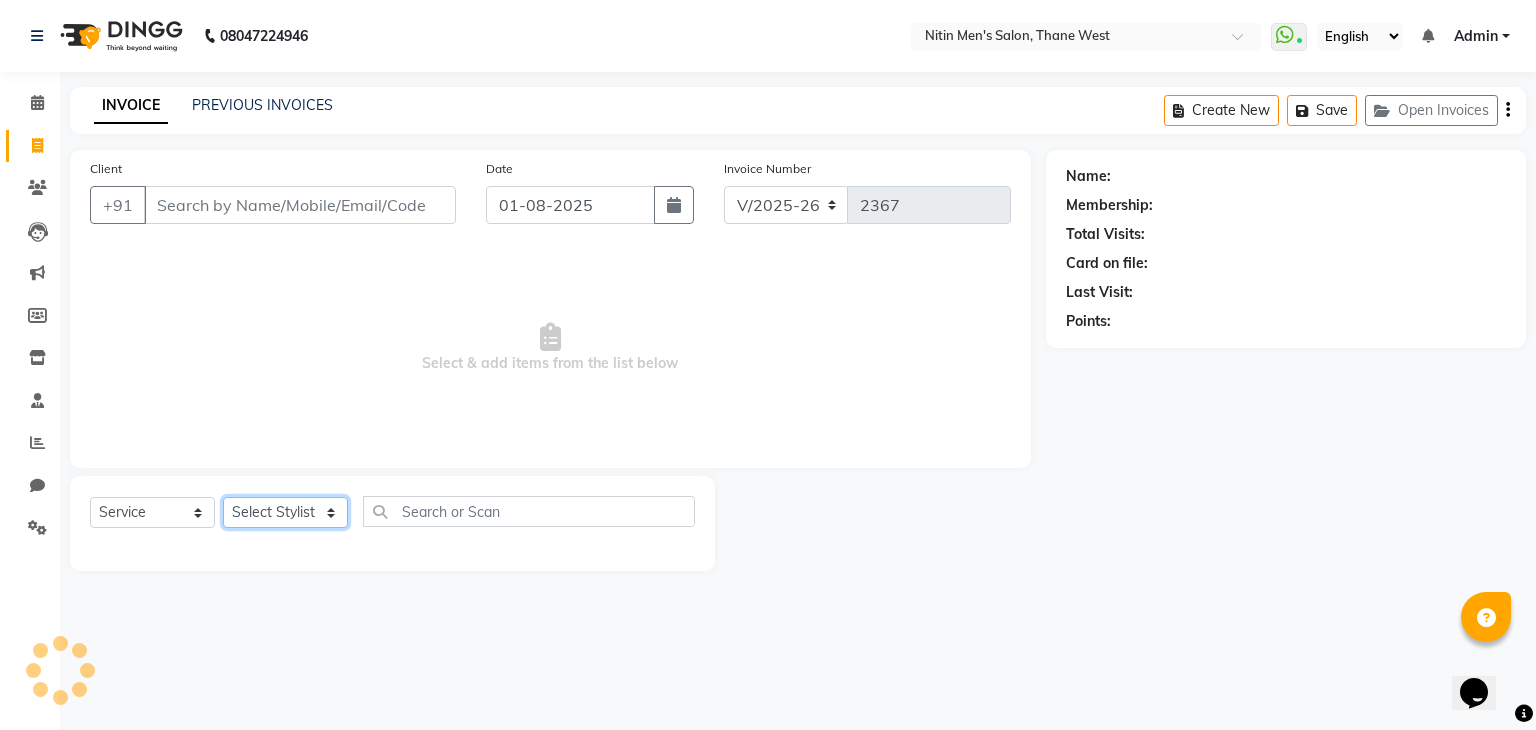 click on "Select Stylist" 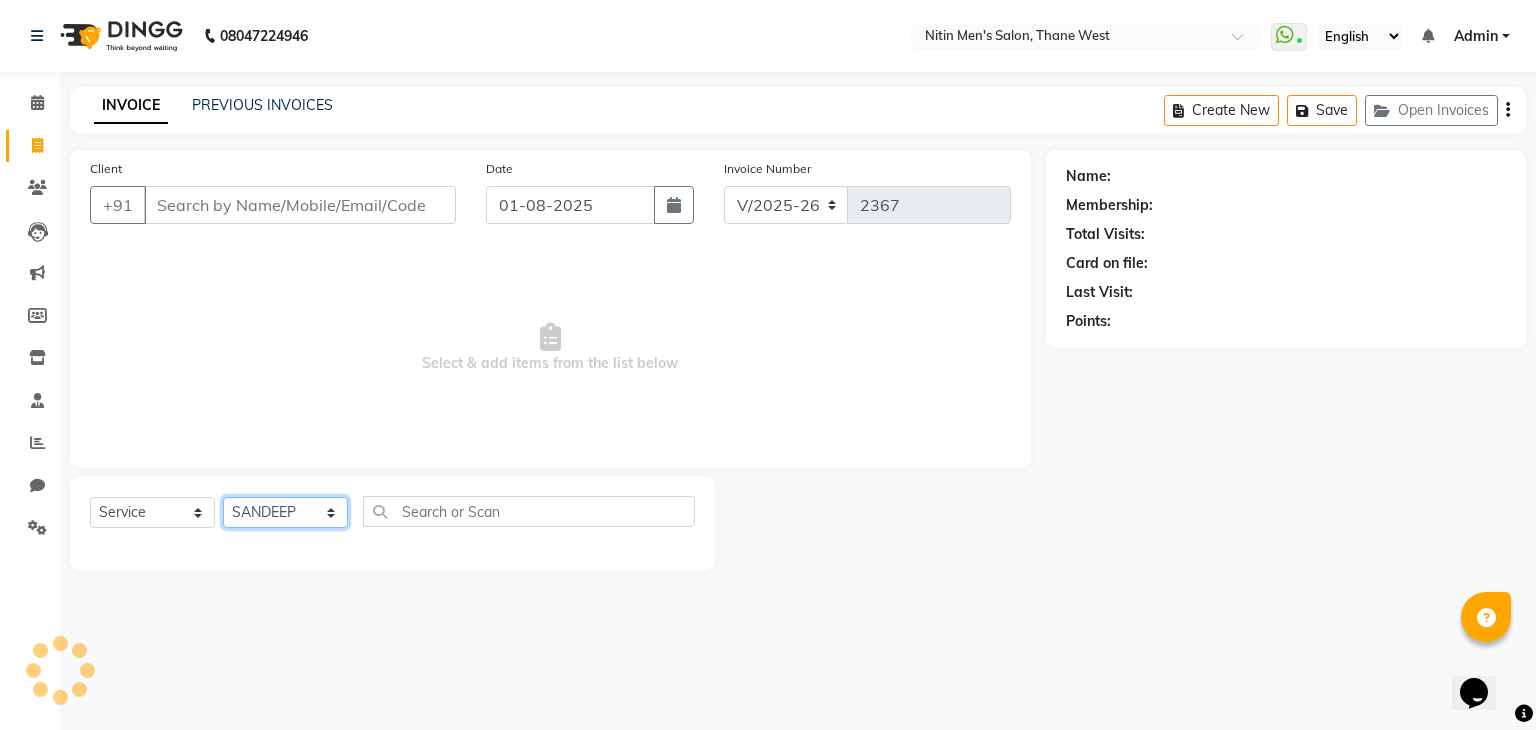 click on "Select Stylist ALAM ASHISH DEEPA HASIB JITU MEENAKSHI NITIN SIR PRAJAKTA Rupa SANDEEP SHAHIM YASEEN" 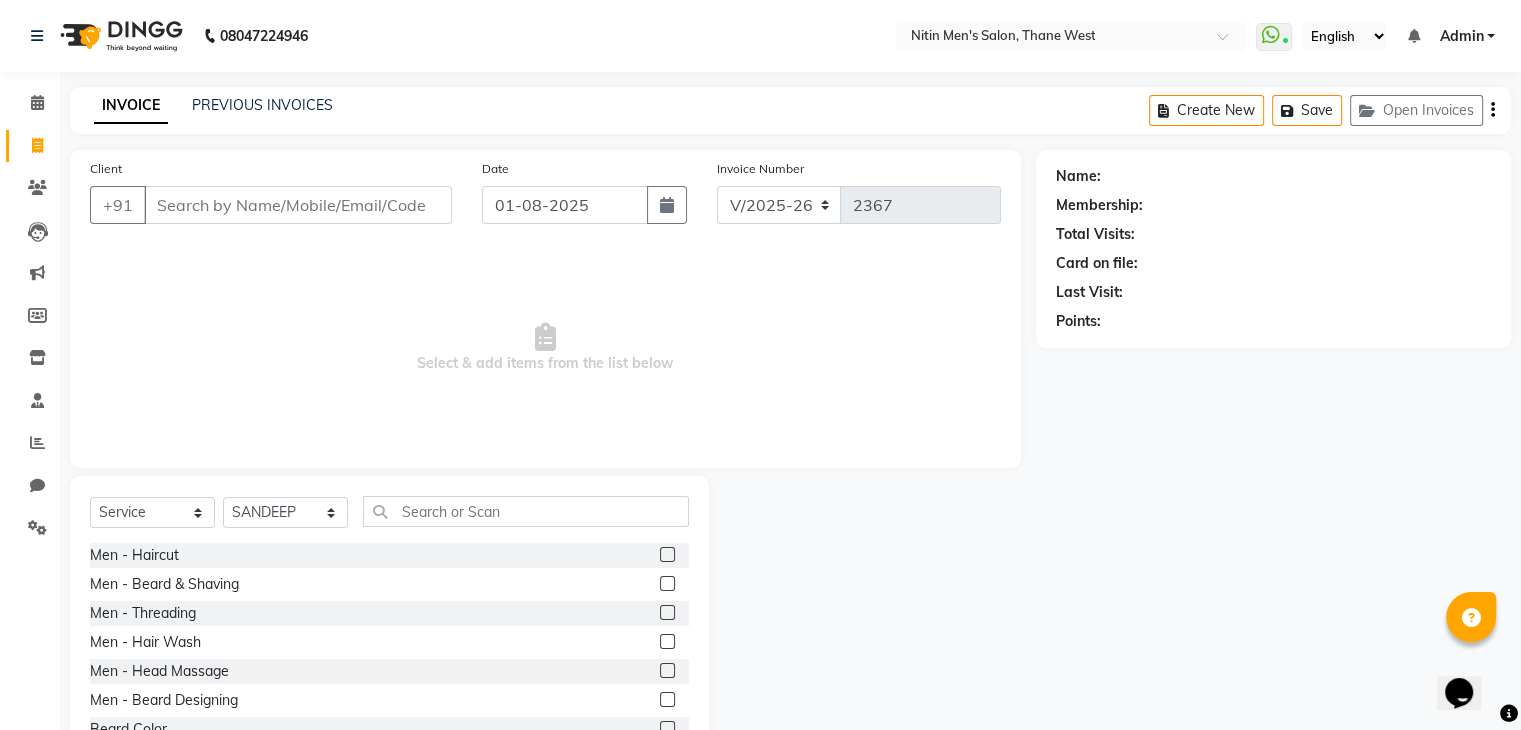 click 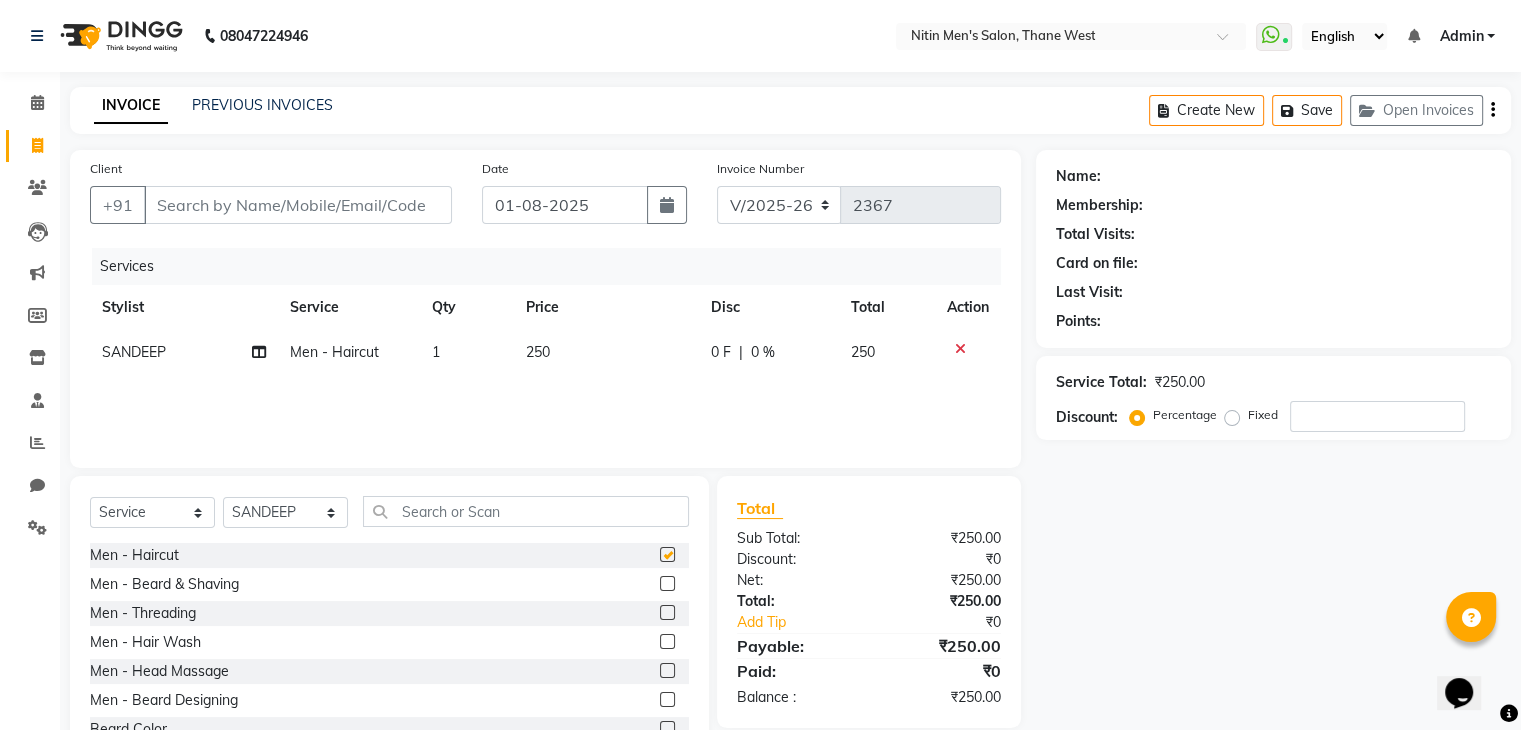 checkbox on "false" 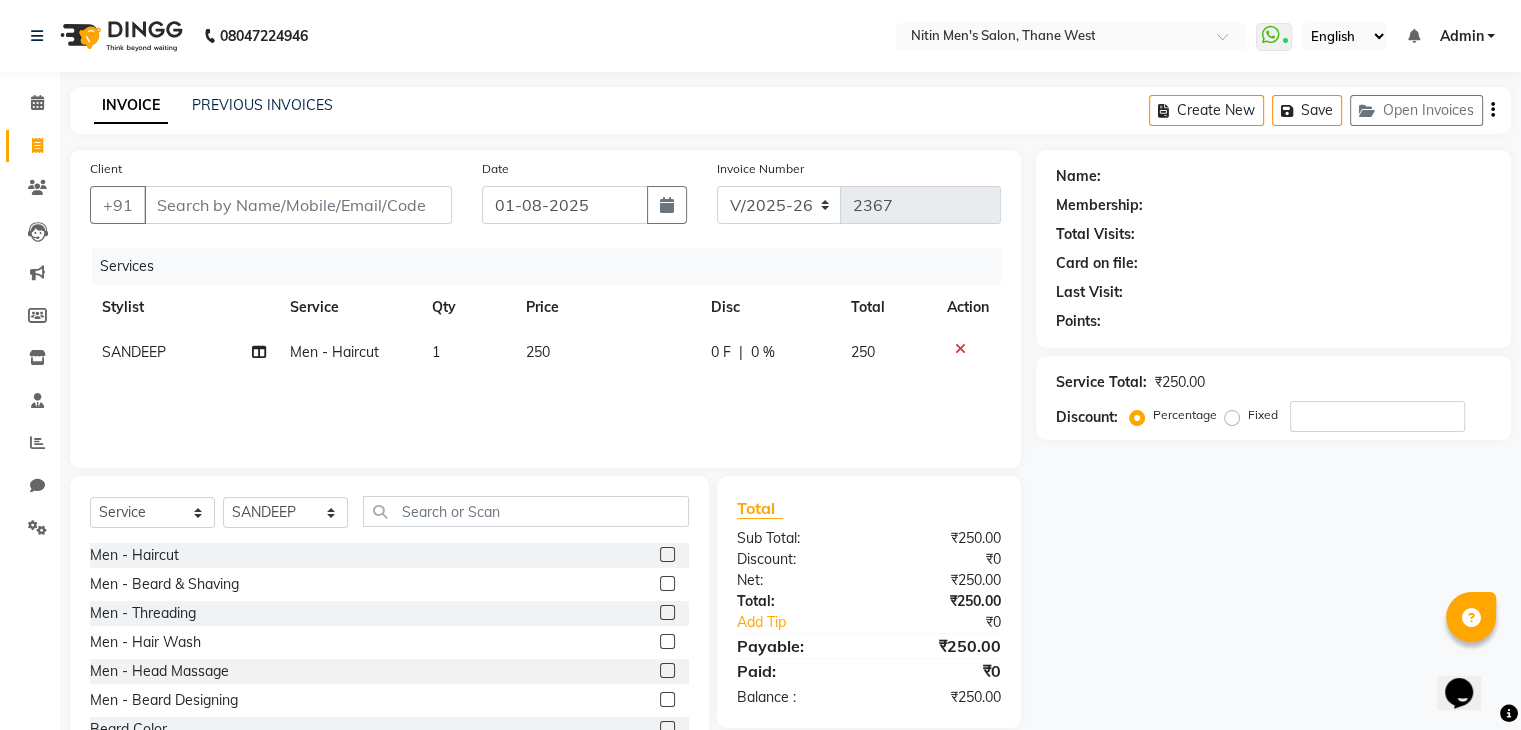 click 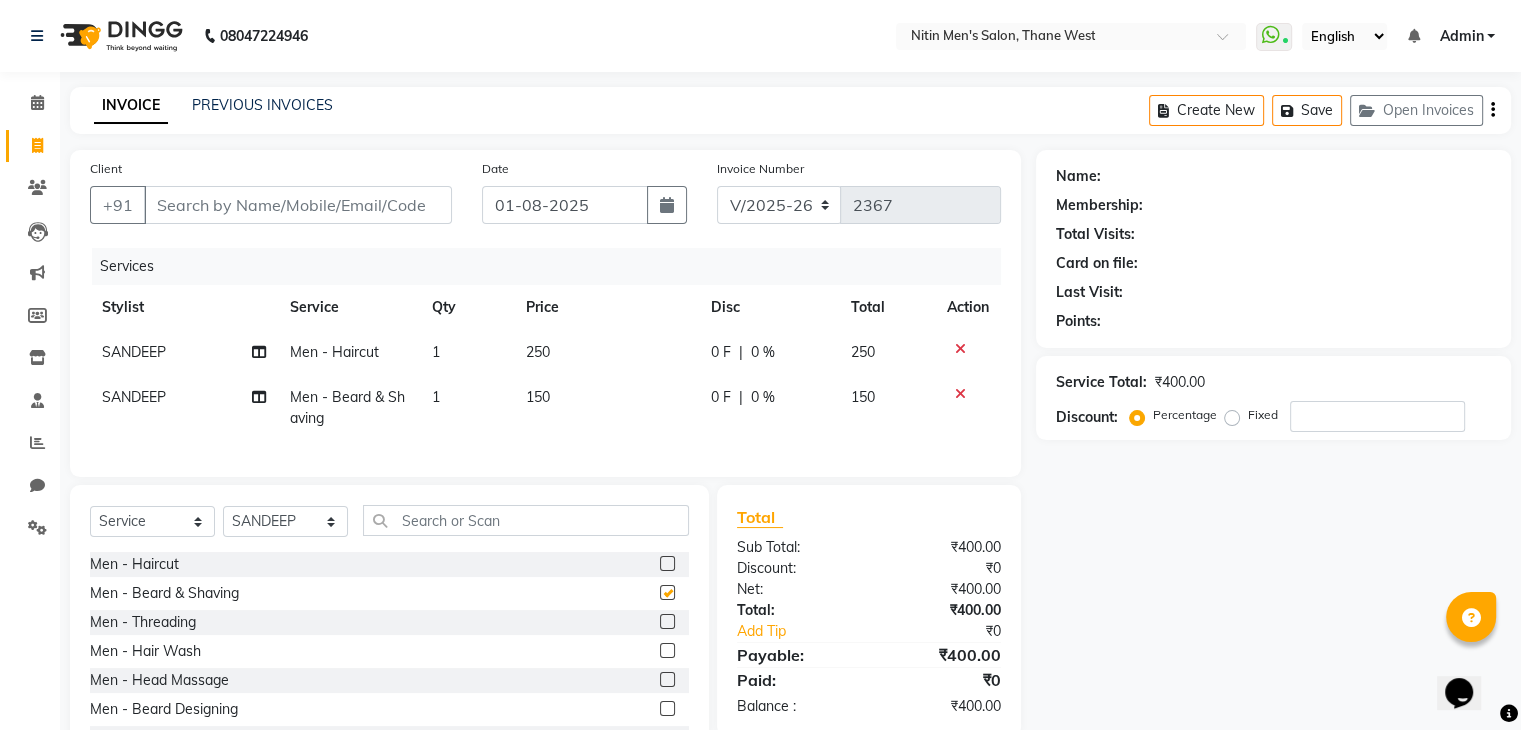 checkbox on "false" 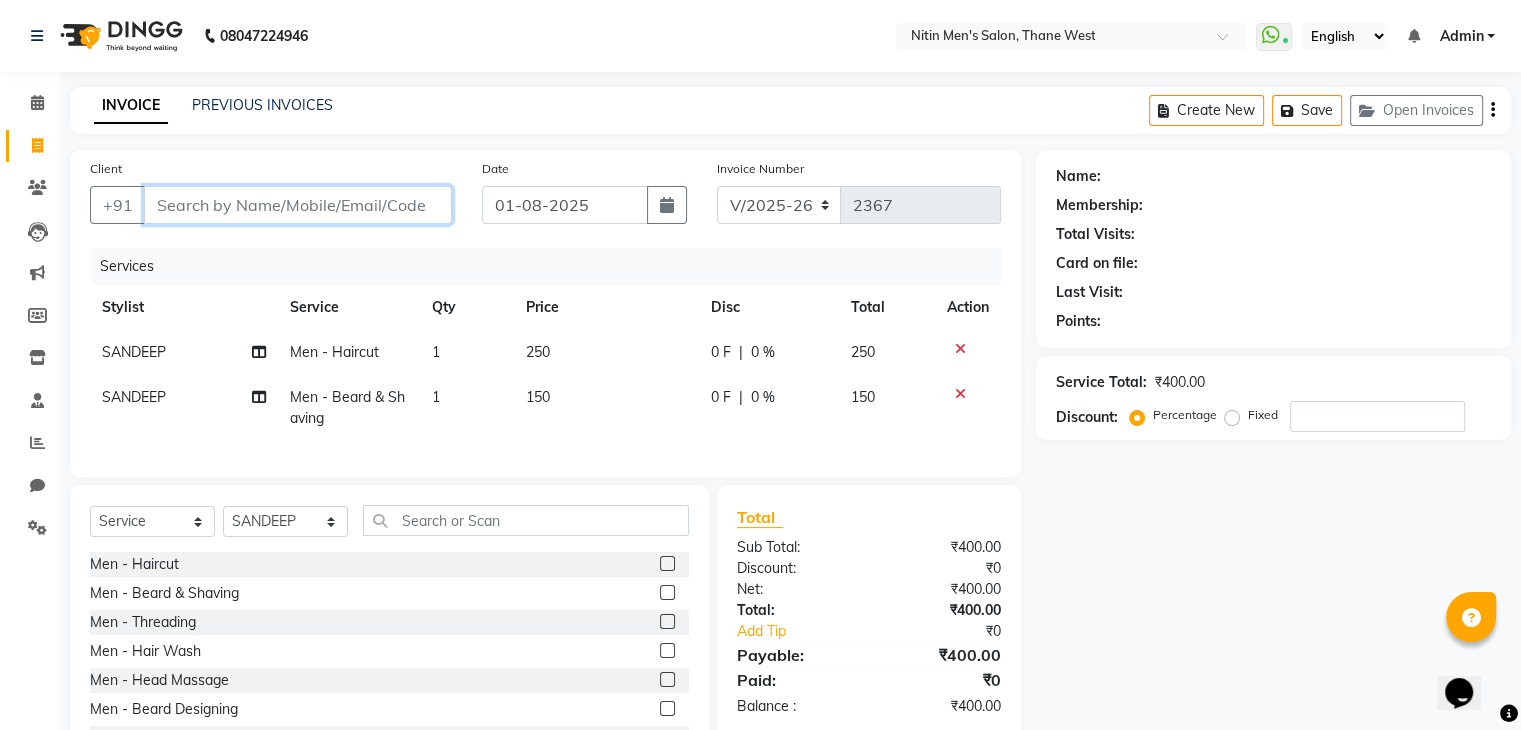 click on "Client" at bounding box center [298, 205] 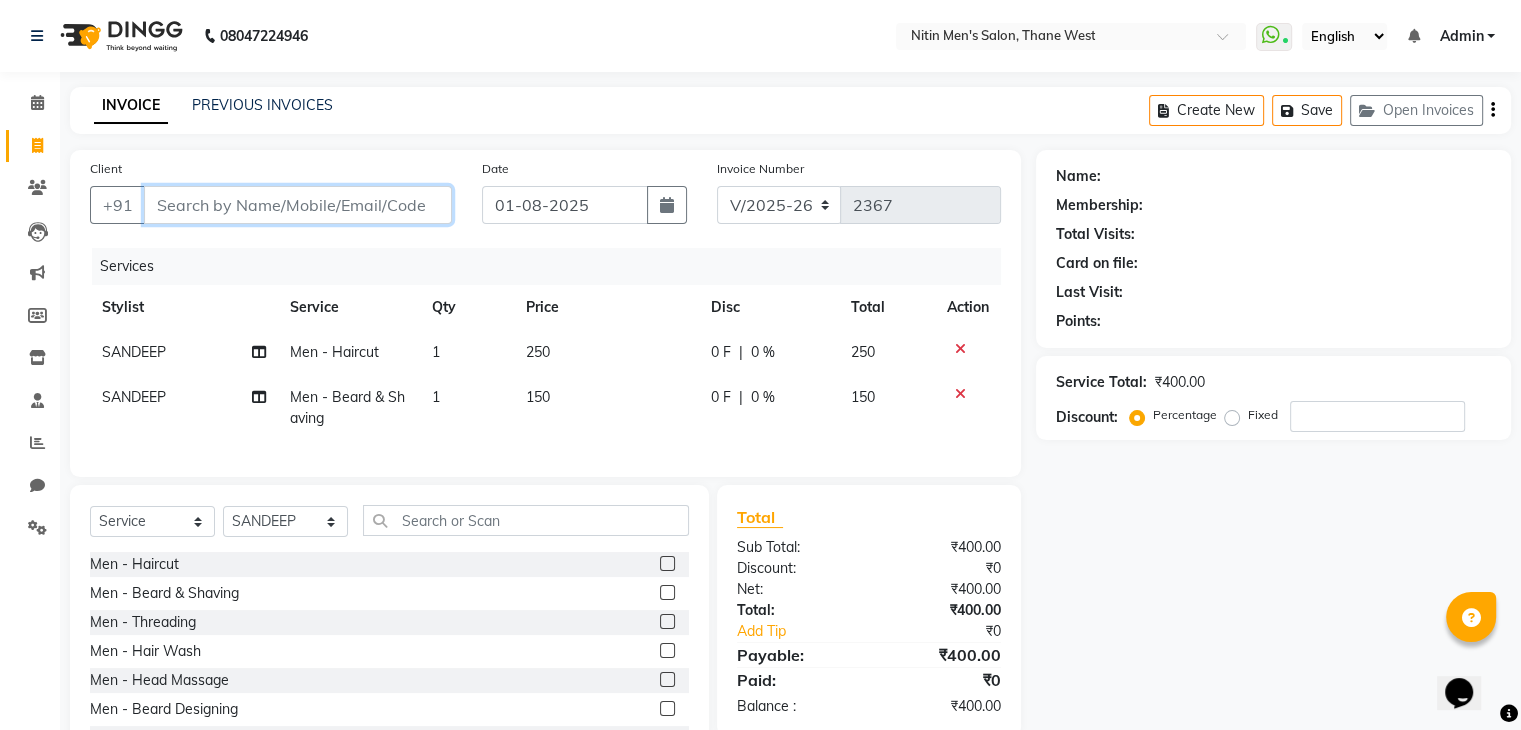type on "7" 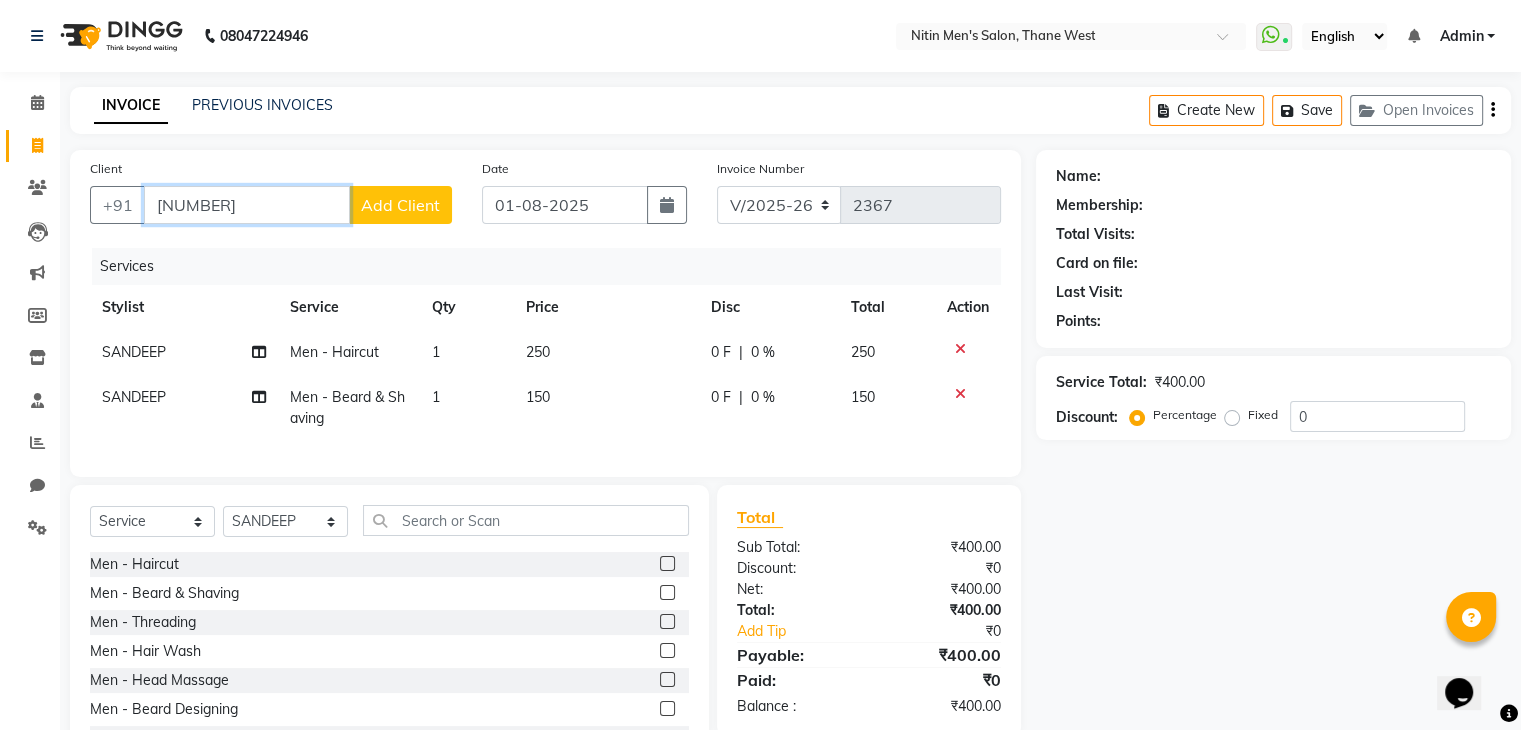 type on "[NUMBER]" 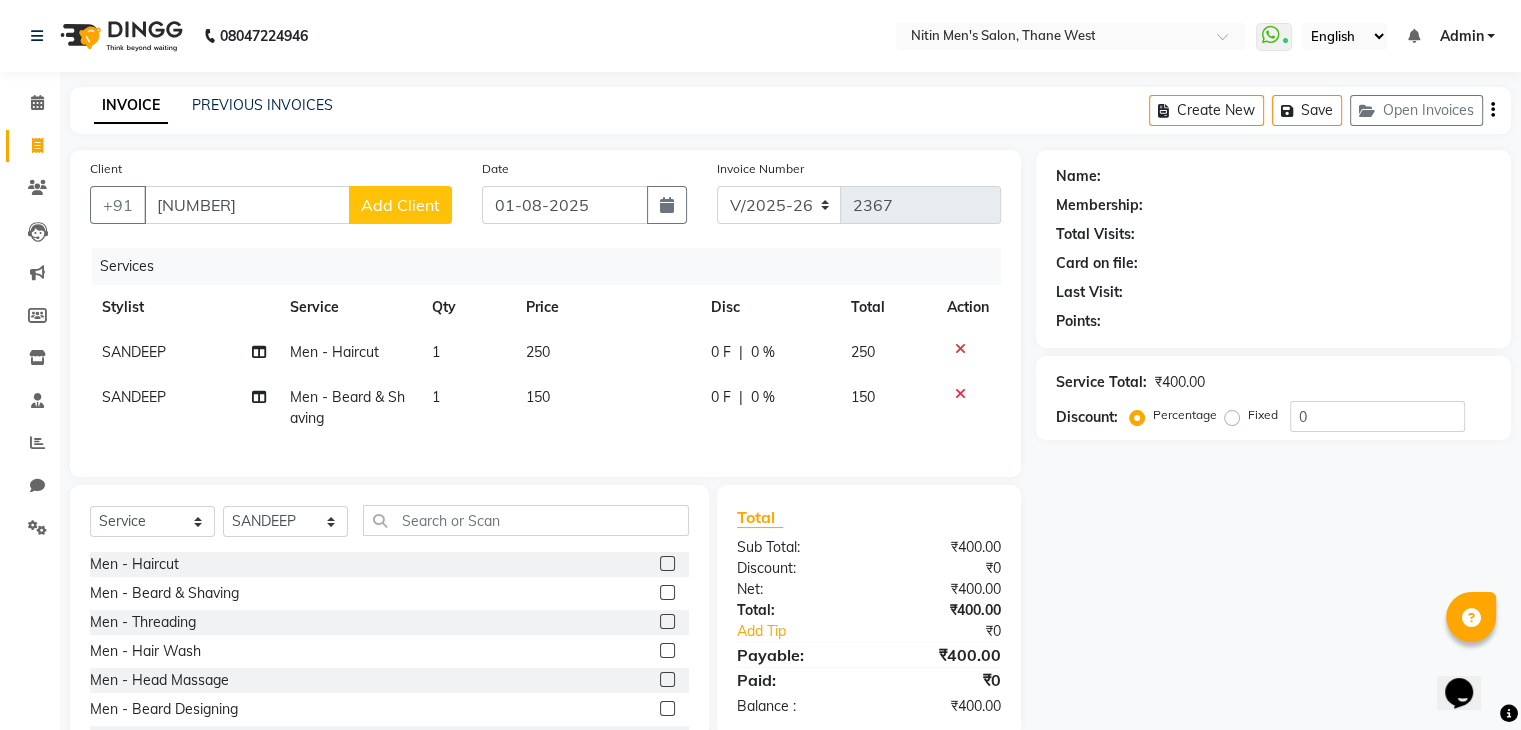 click on "Add Client" 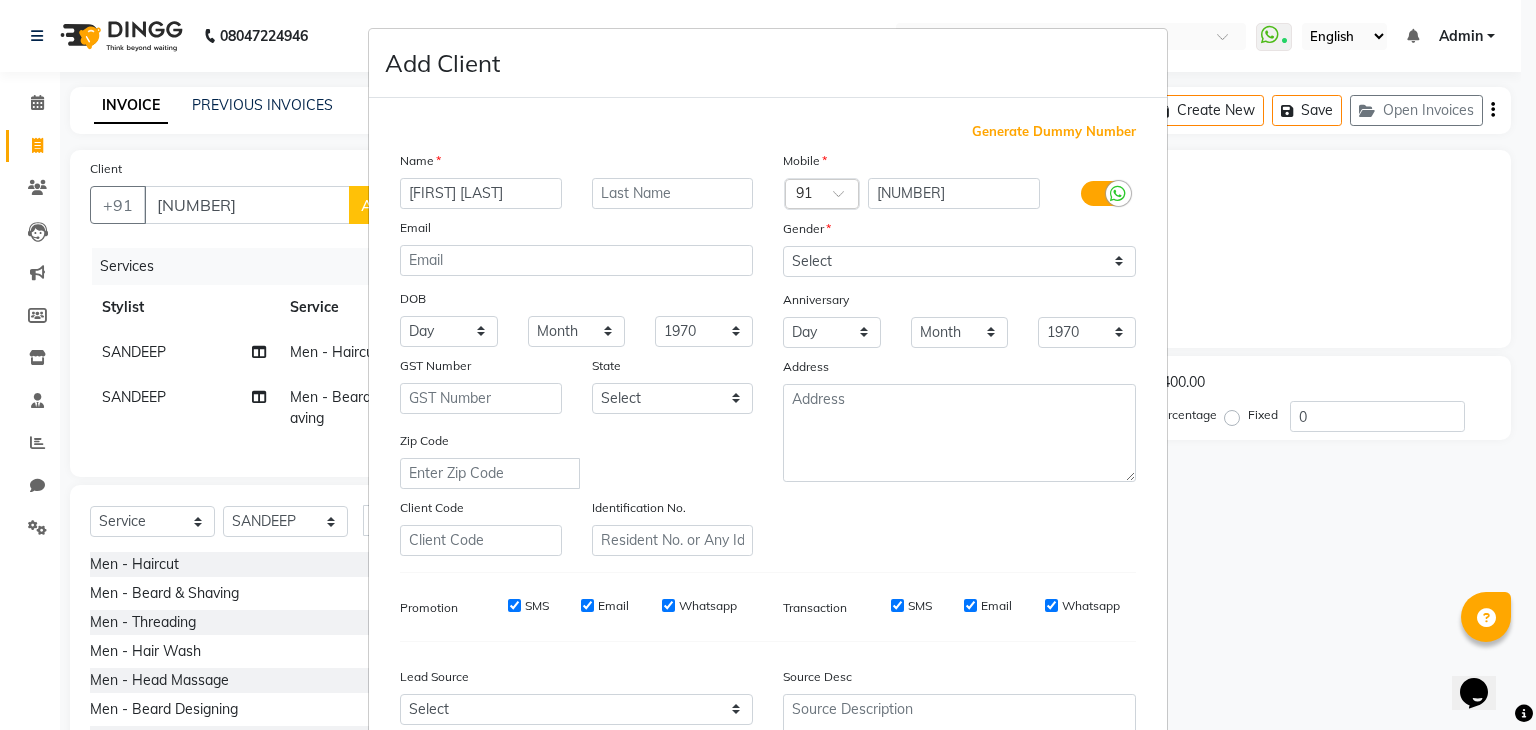 type on "[FIRST] [LAST]" 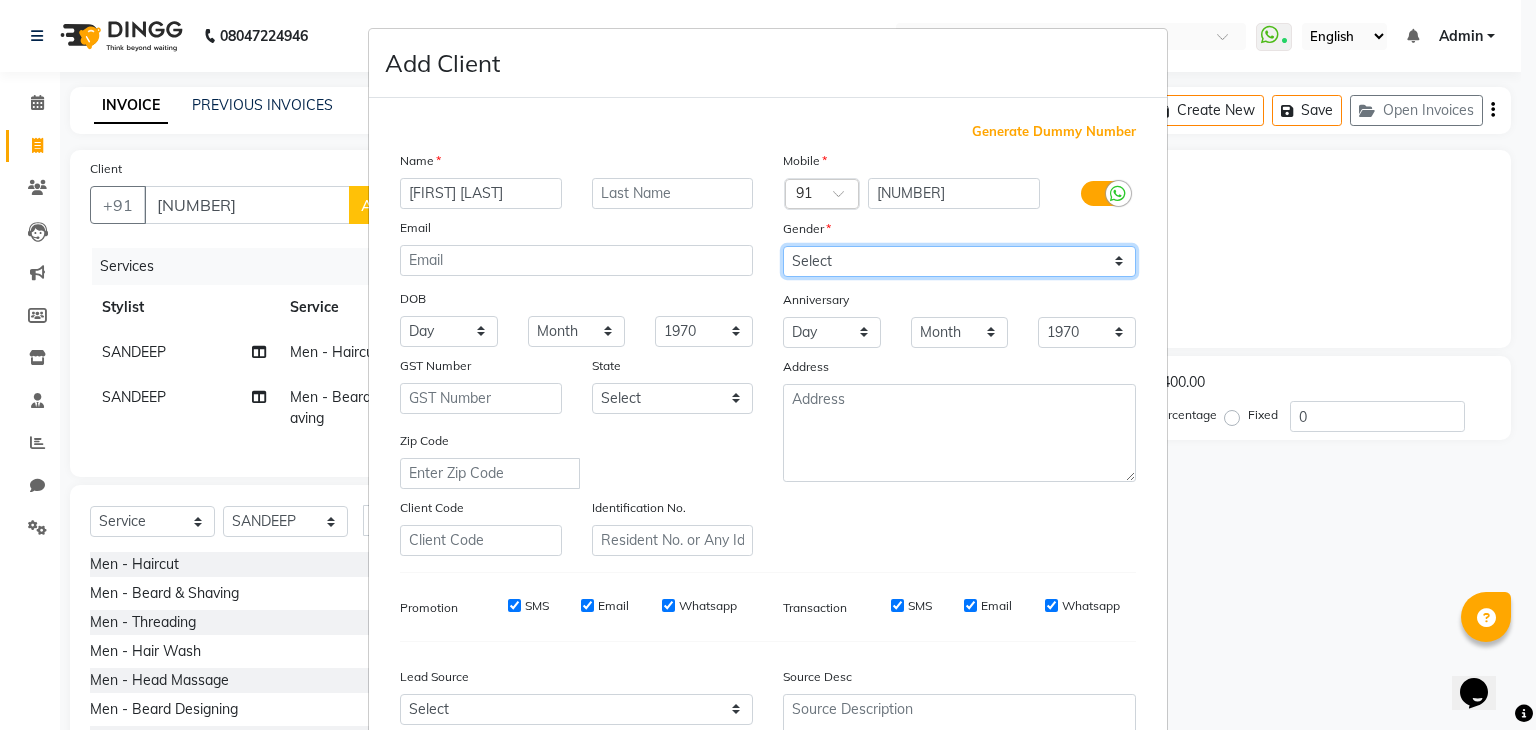 click on "Select Male Female Other Prefer Not To Say" at bounding box center (959, 261) 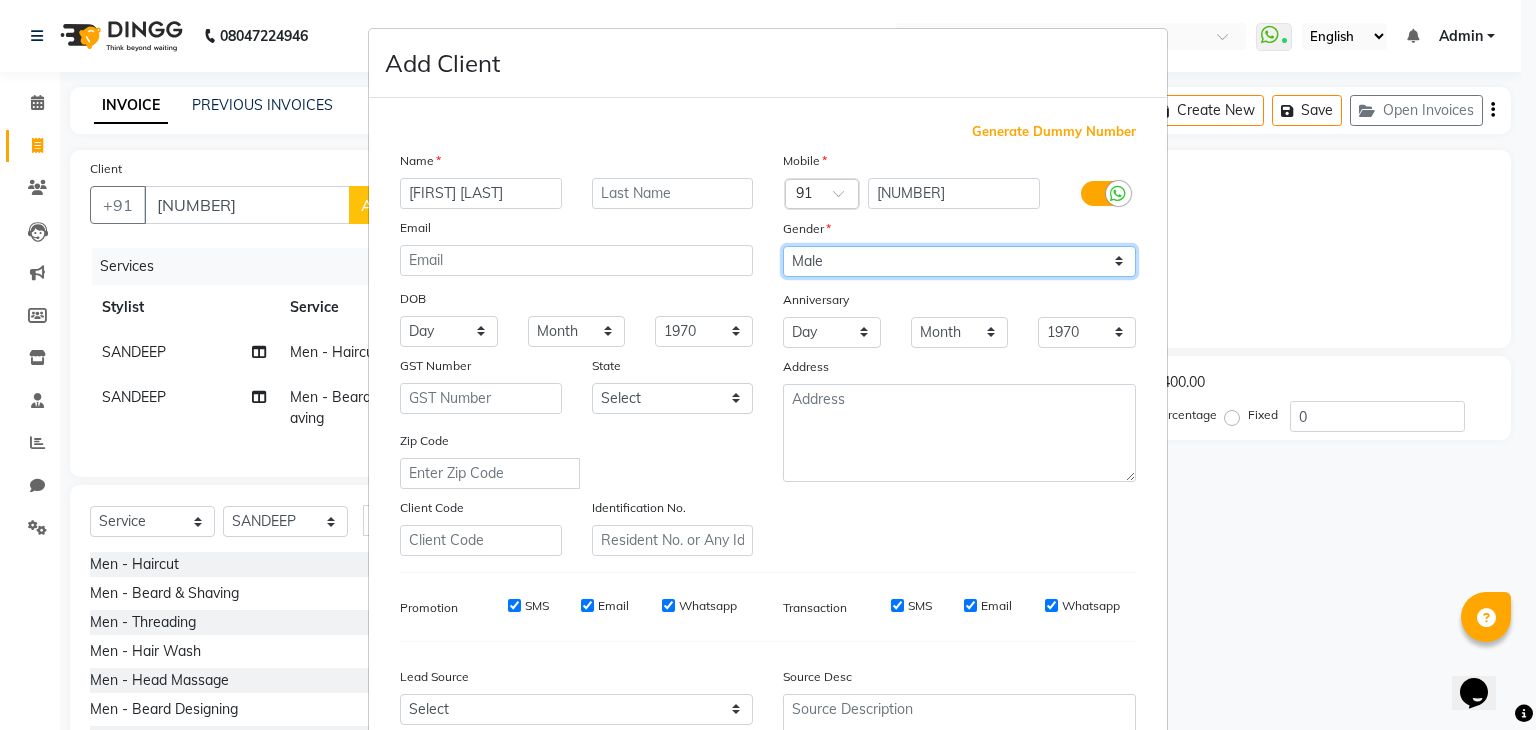 click on "Select Male Female Other Prefer Not To Say" at bounding box center (959, 261) 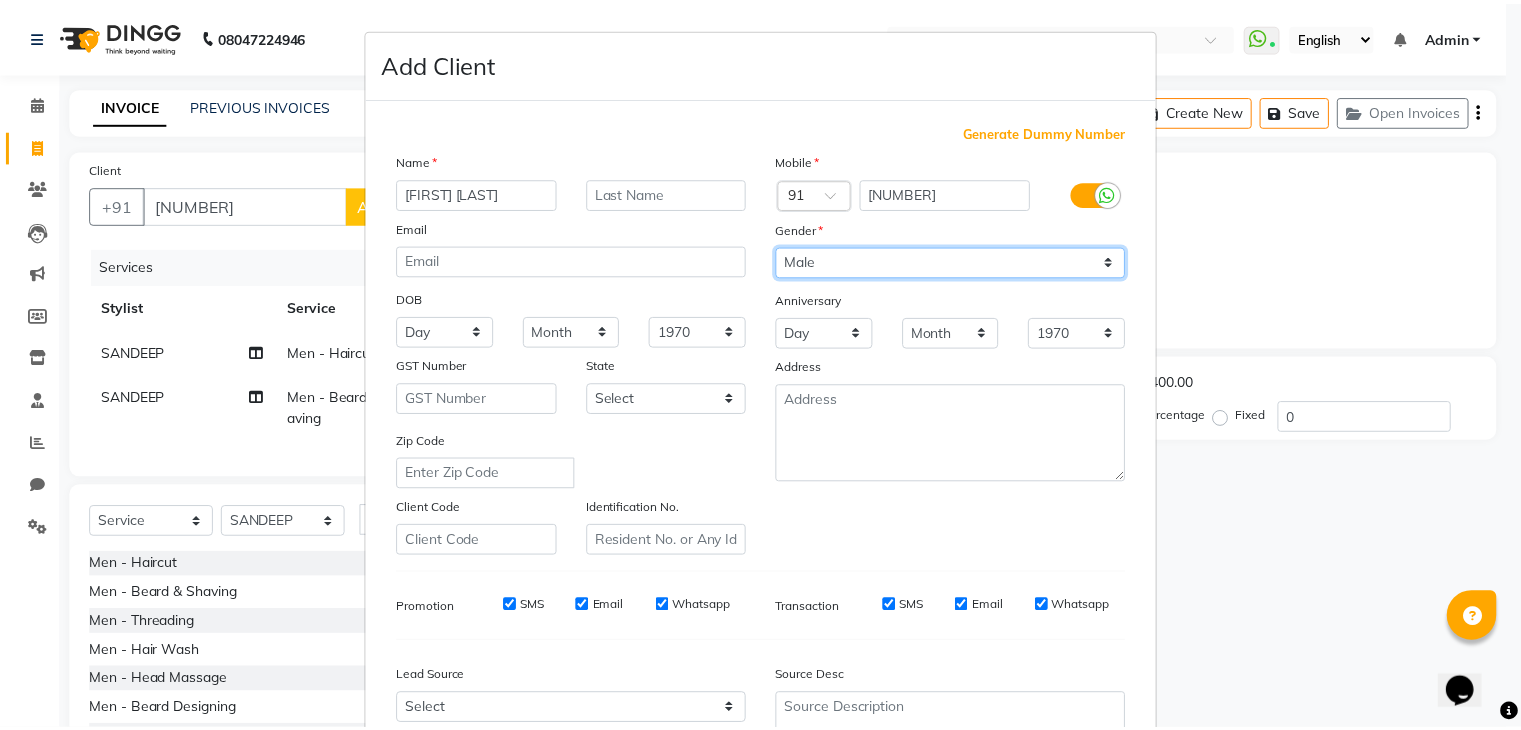 scroll, scrollTop: 203, scrollLeft: 0, axis: vertical 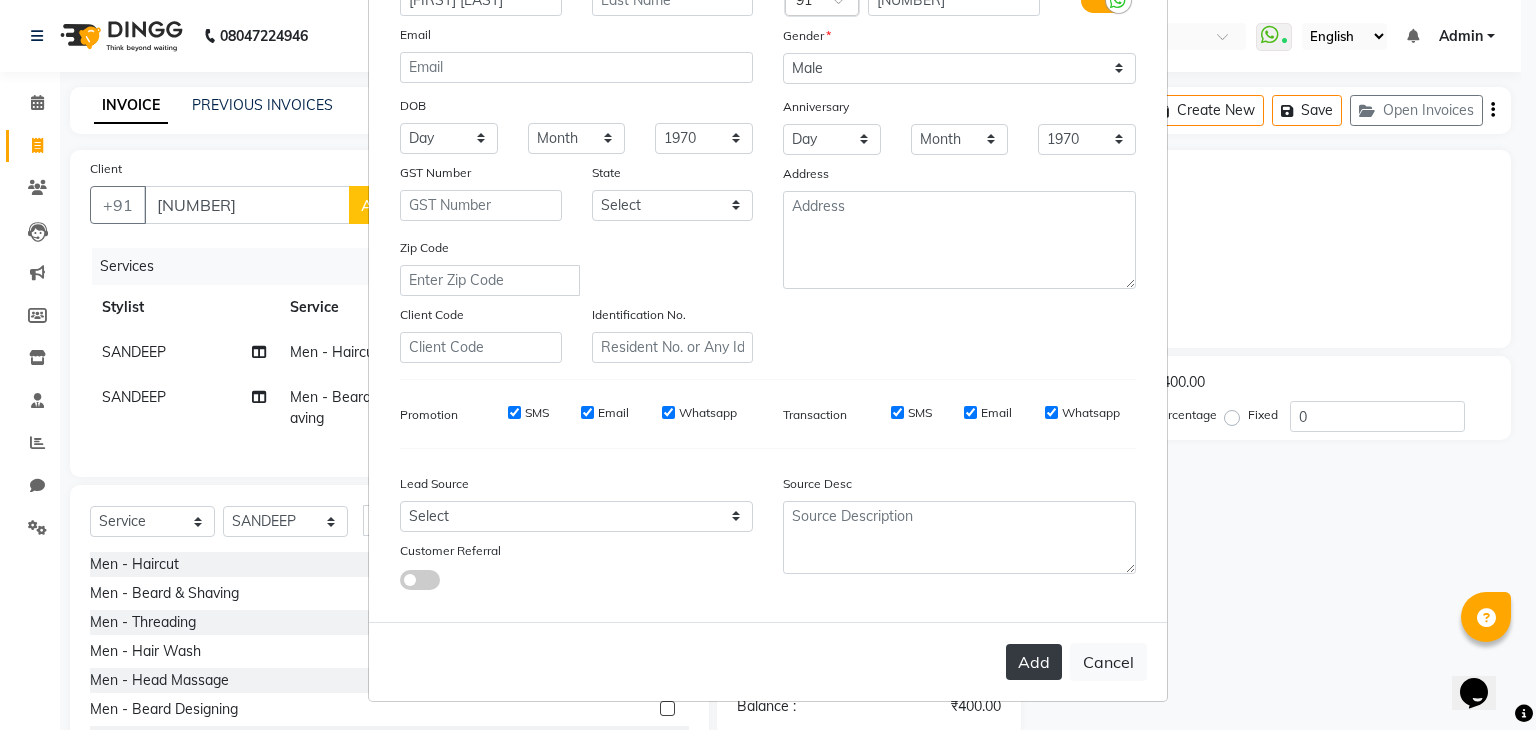 click on "Add" at bounding box center [1034, 662] 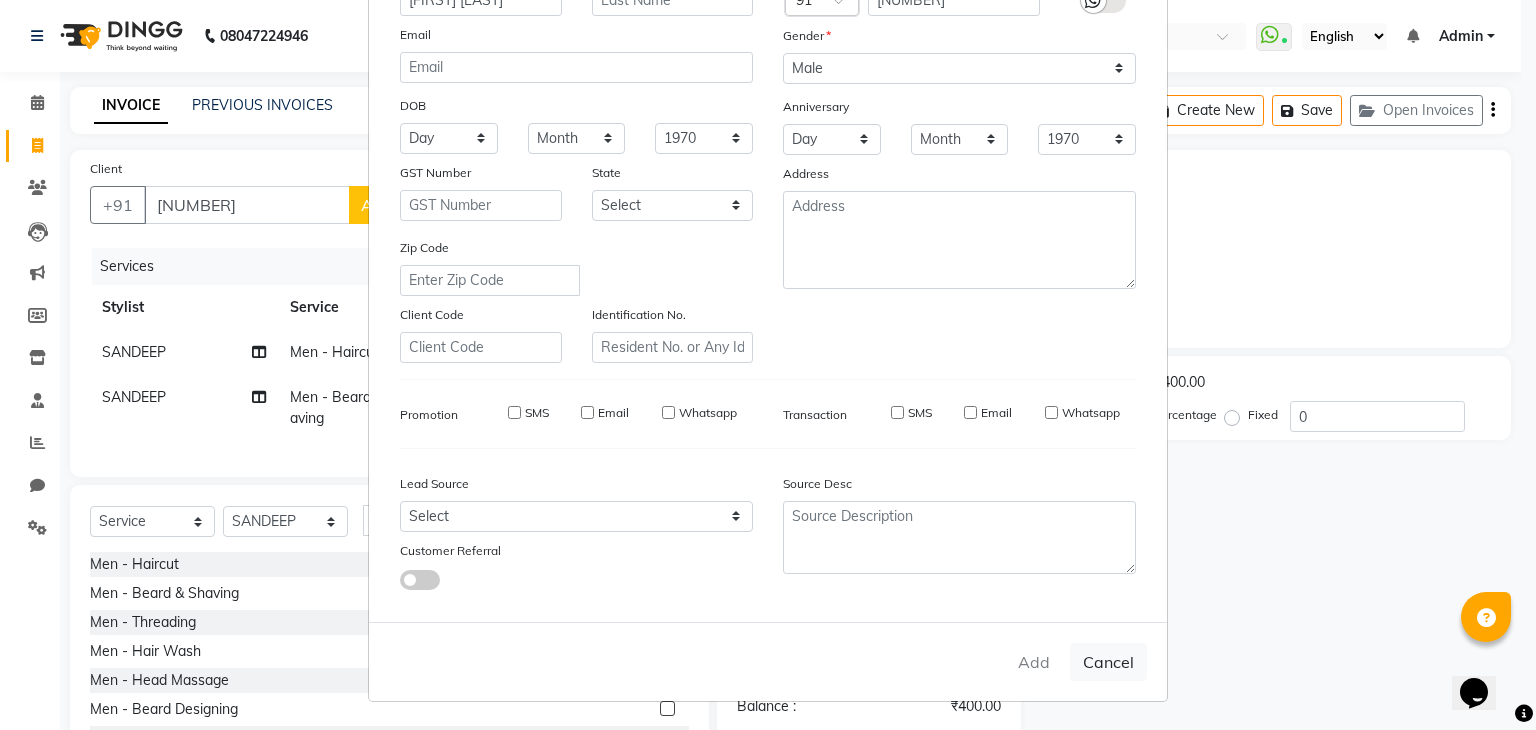 type 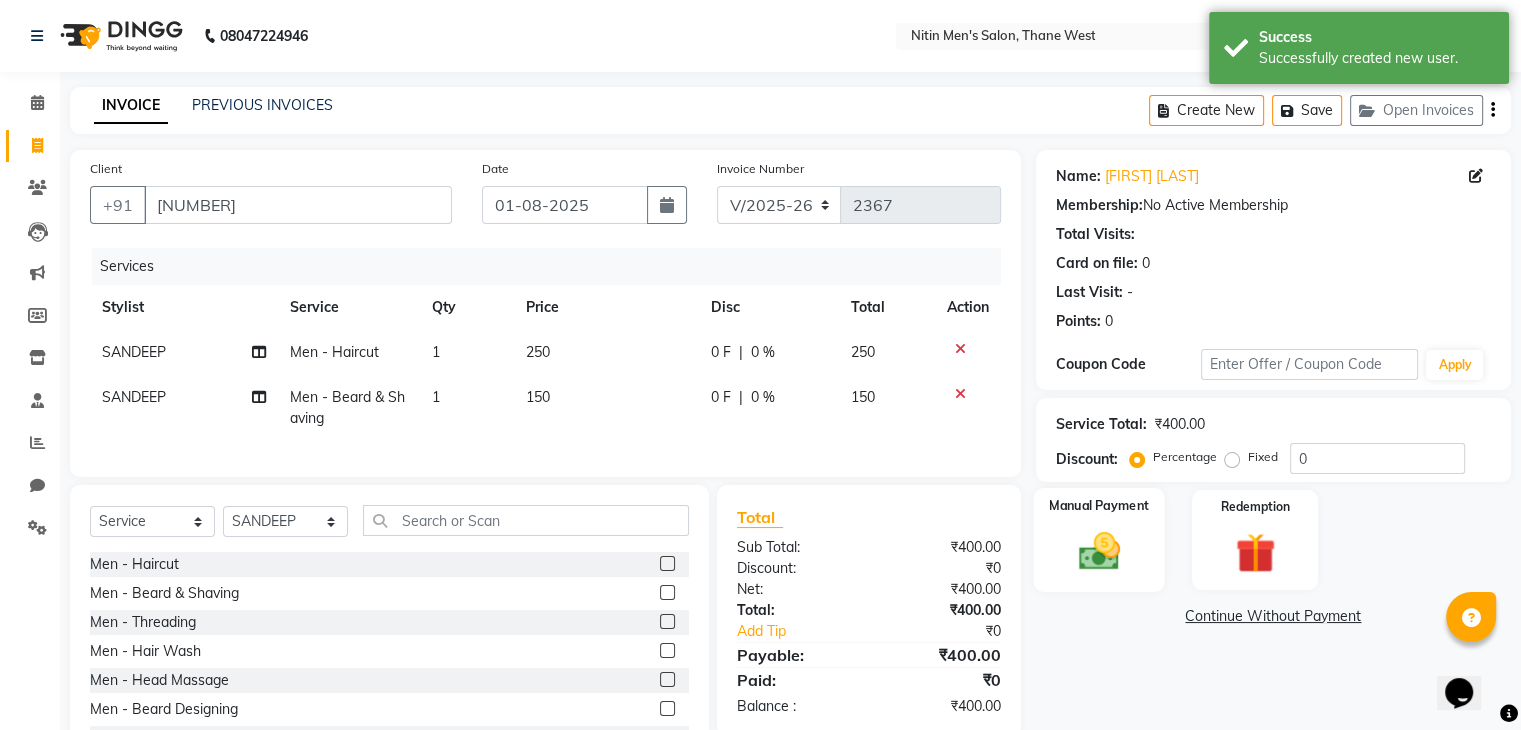 click 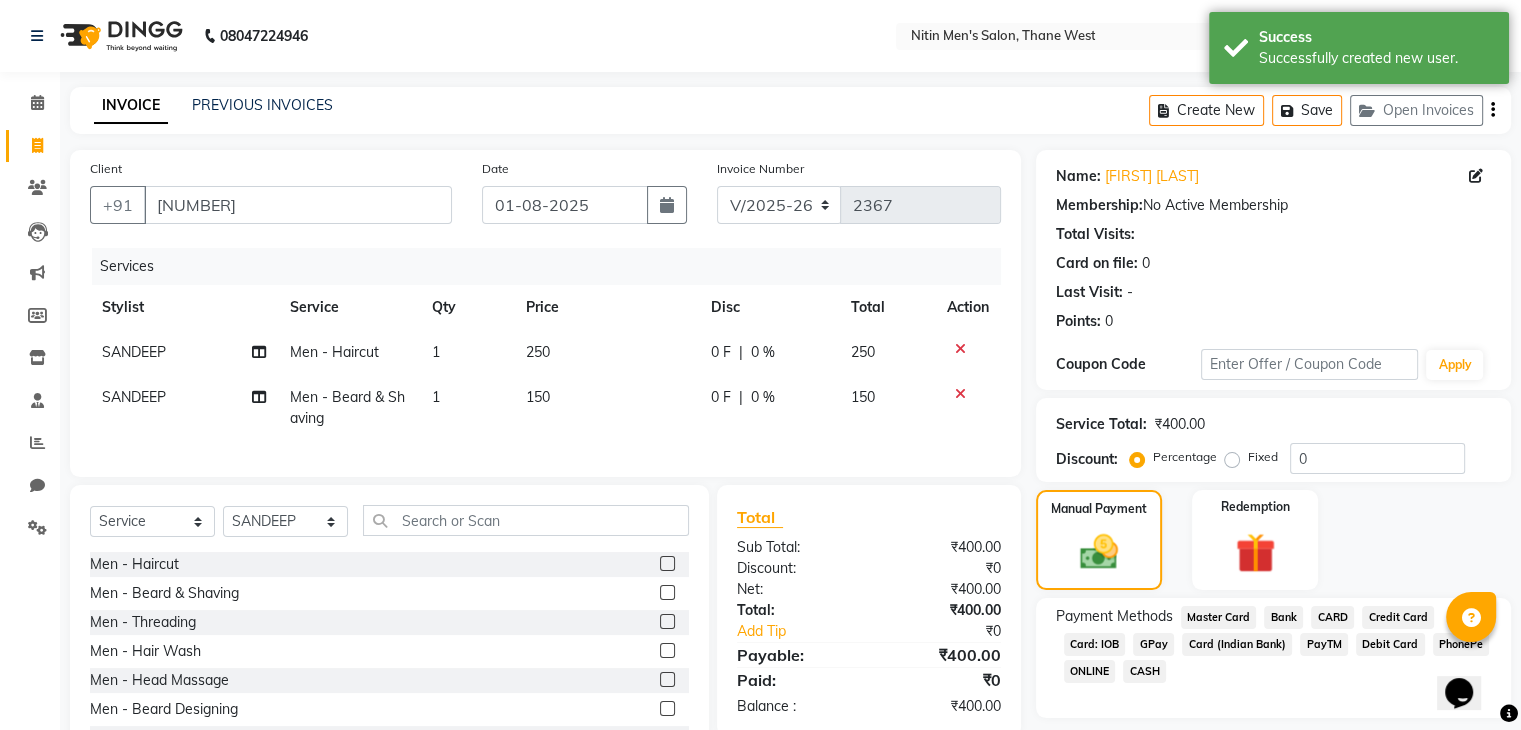 click on "CASH" 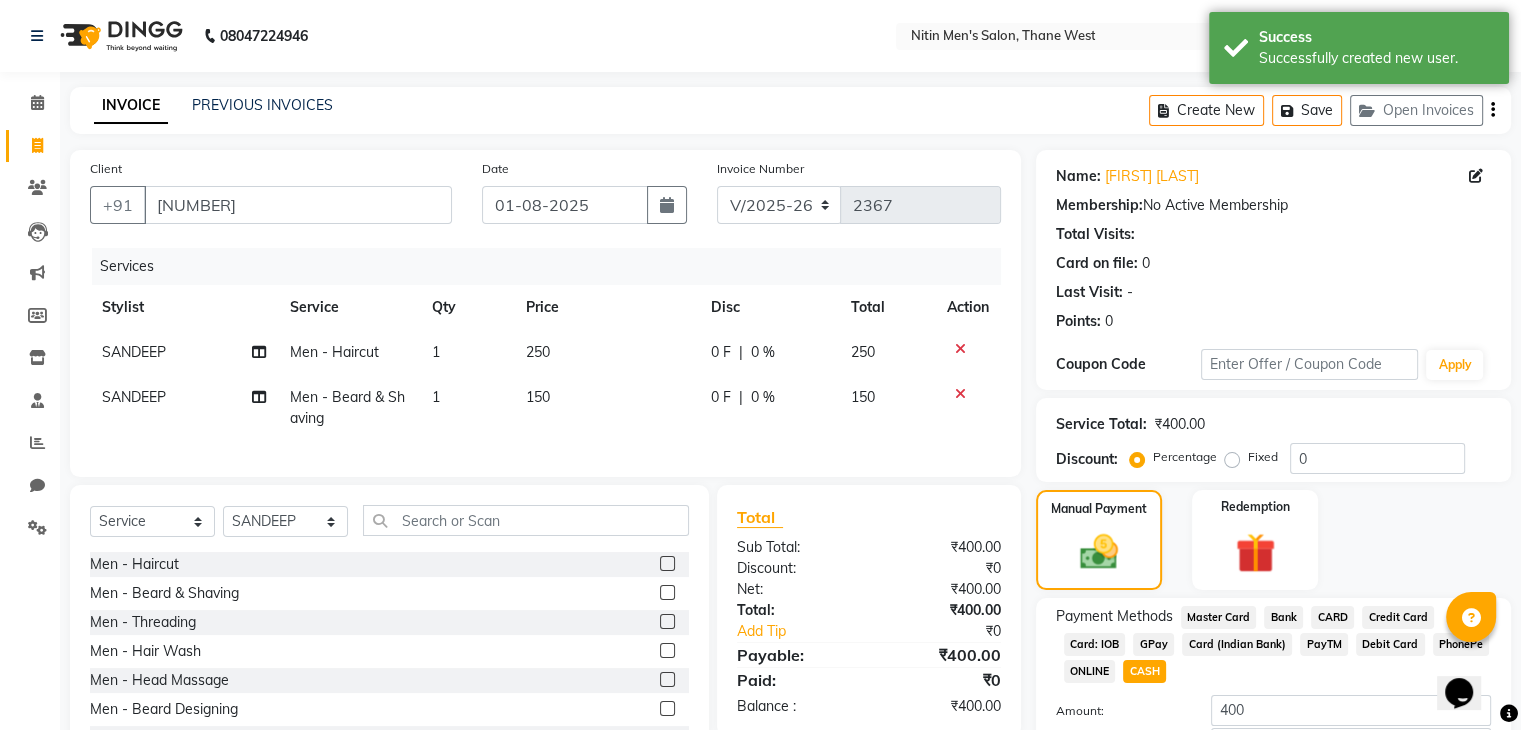 scroll, scrollTop: 145, scrollLeft: 0, axis: vertical 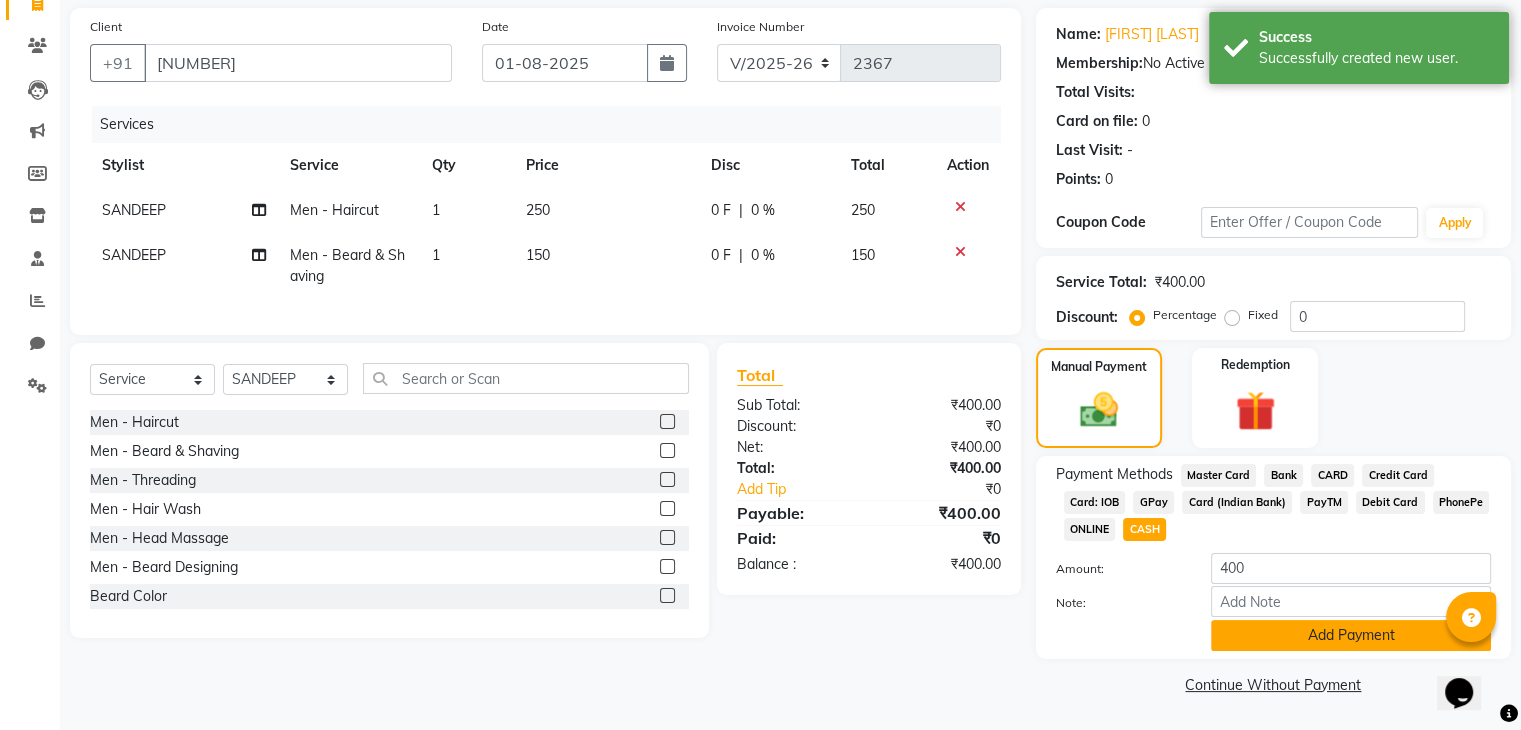 click on "Add Payment" 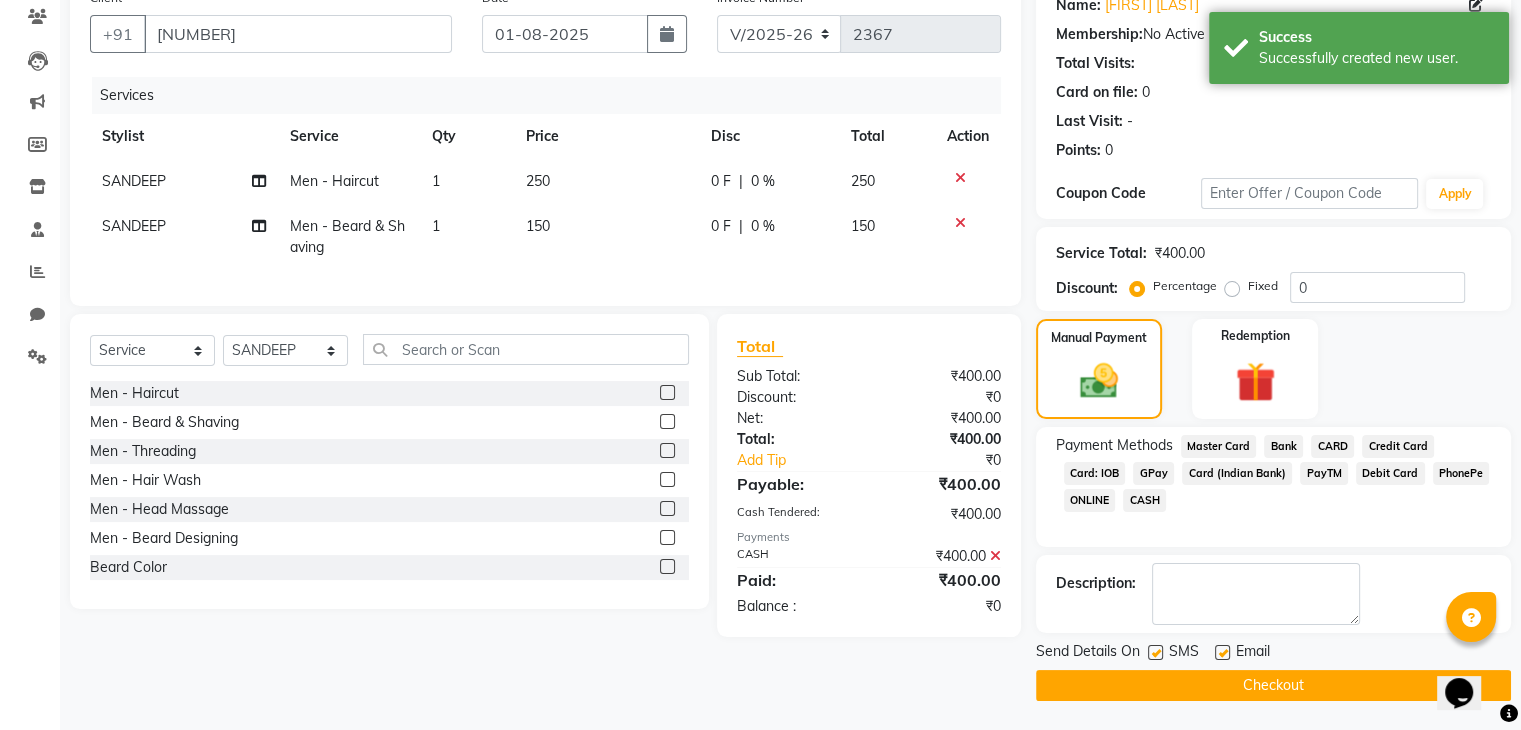 click on "Checkout" 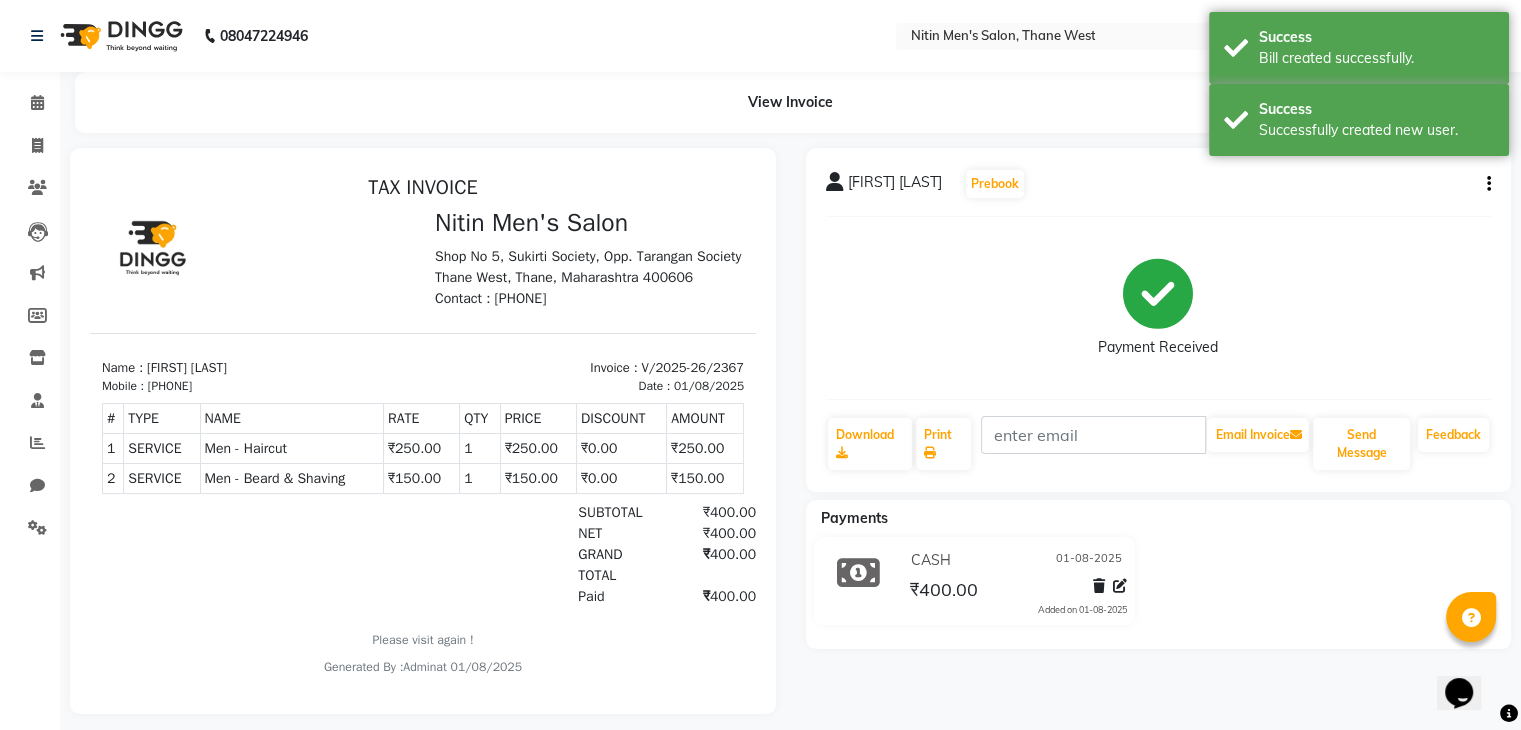scroll, scrollTop: 0, scrollLeft: 0, axis: both 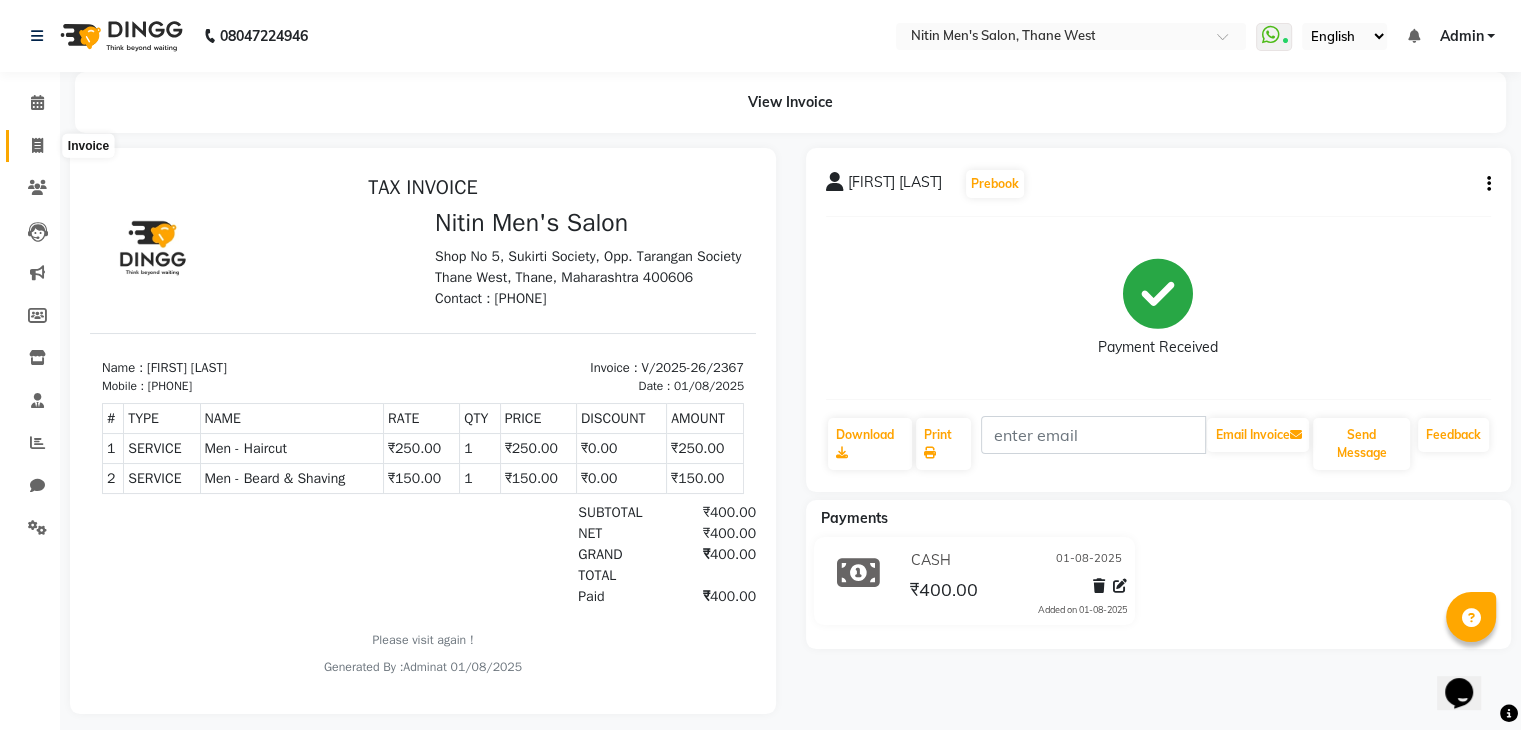 click 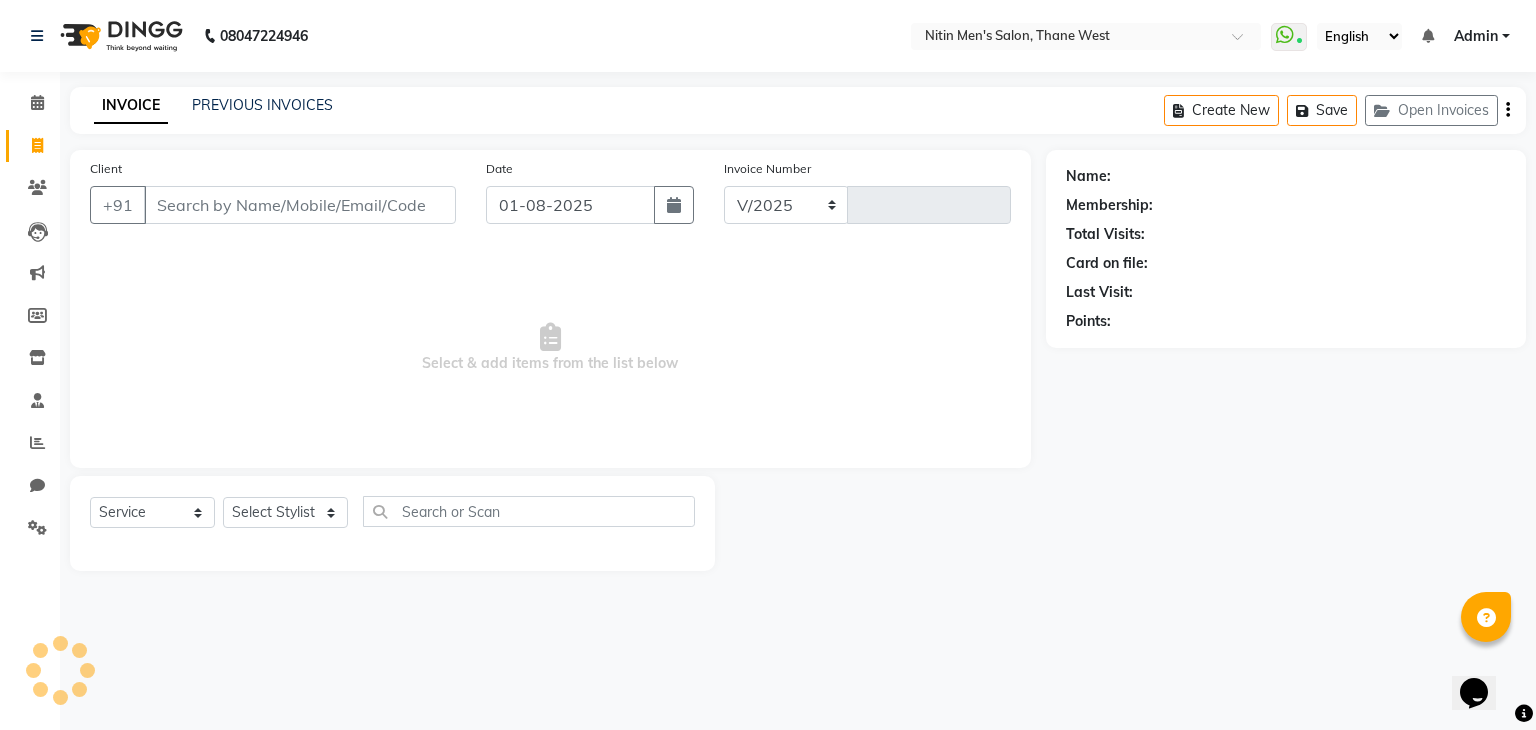 select on "7981" 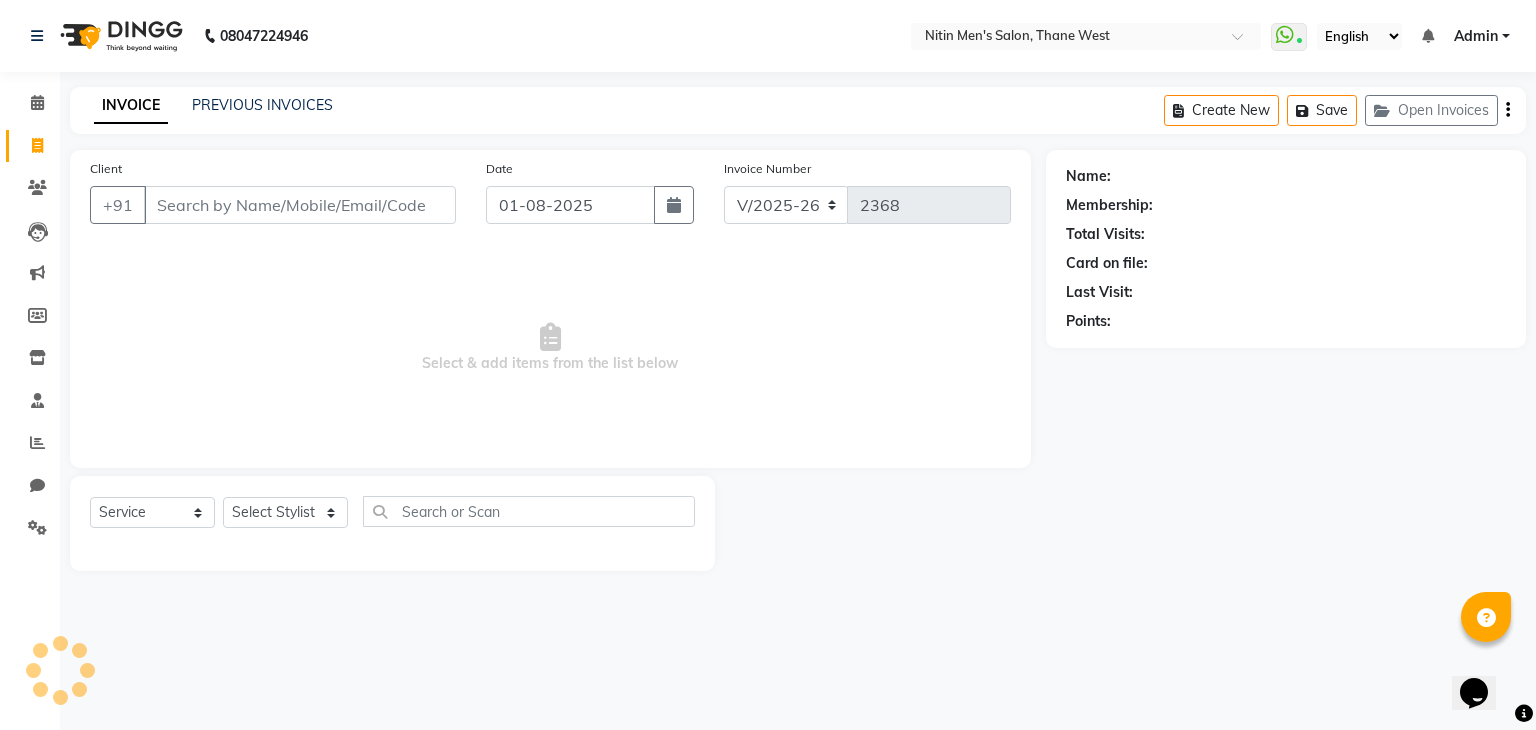 click on "Client" at bounding box center (300, 205) 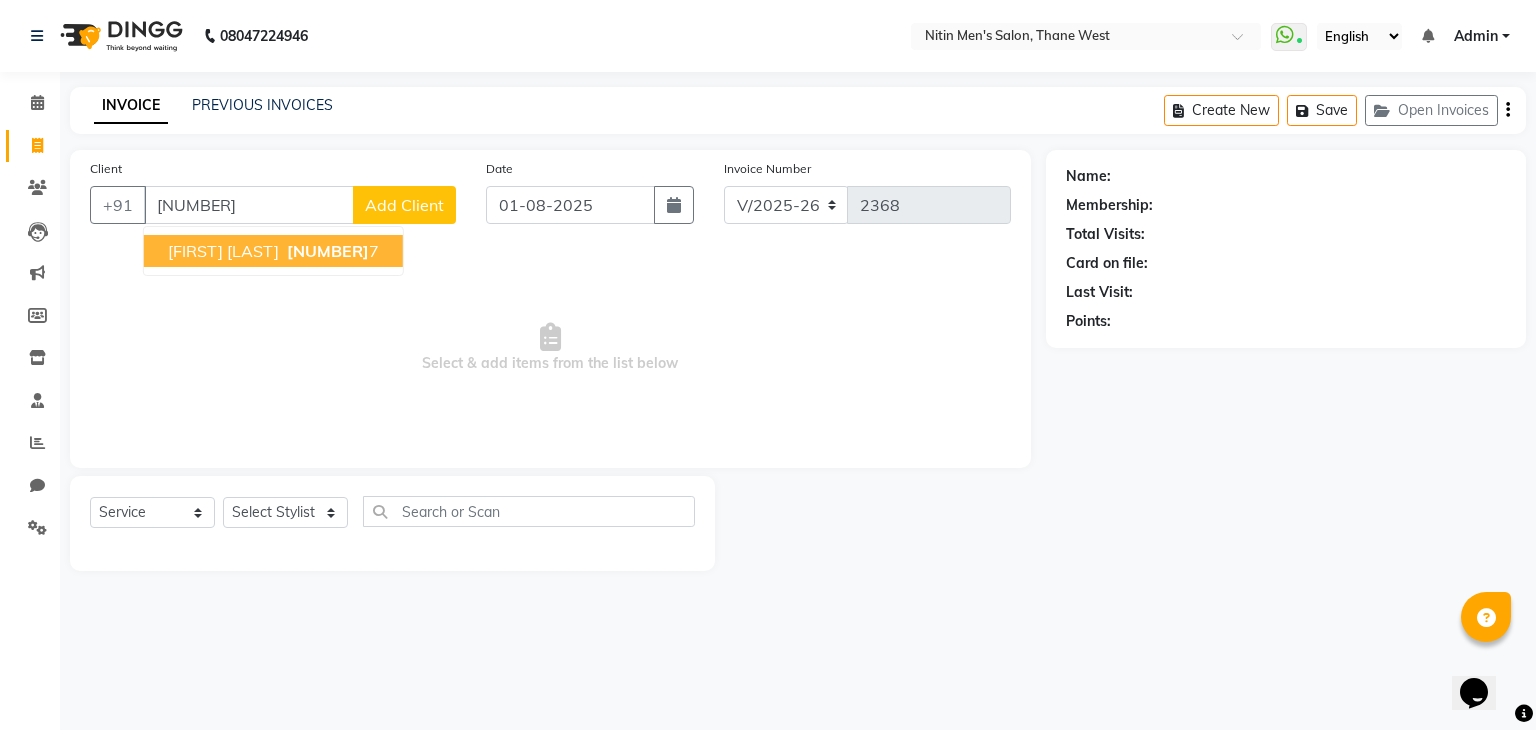 click on "[FIRST] [LAST]" at bounding box center [223, 251] 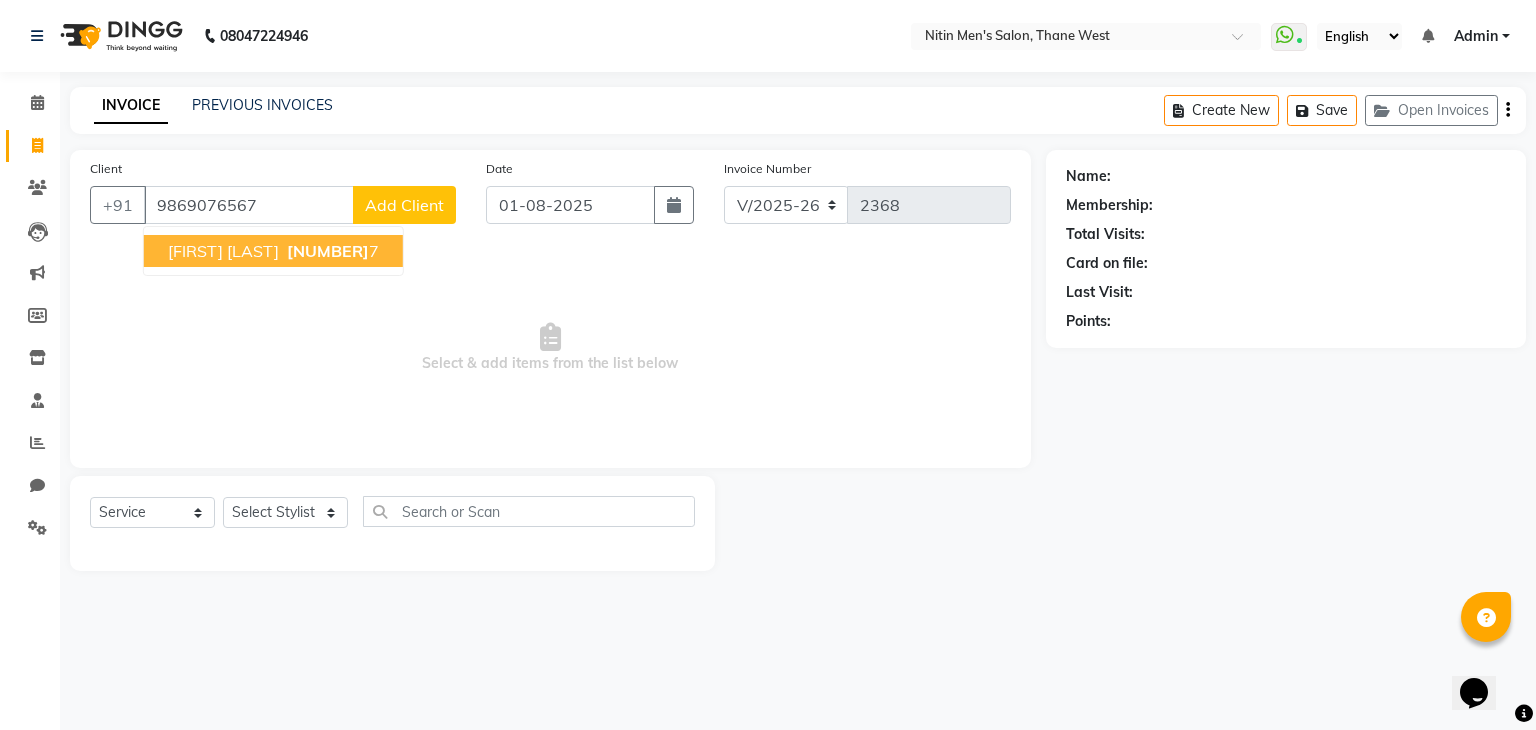 type on "9869076567" 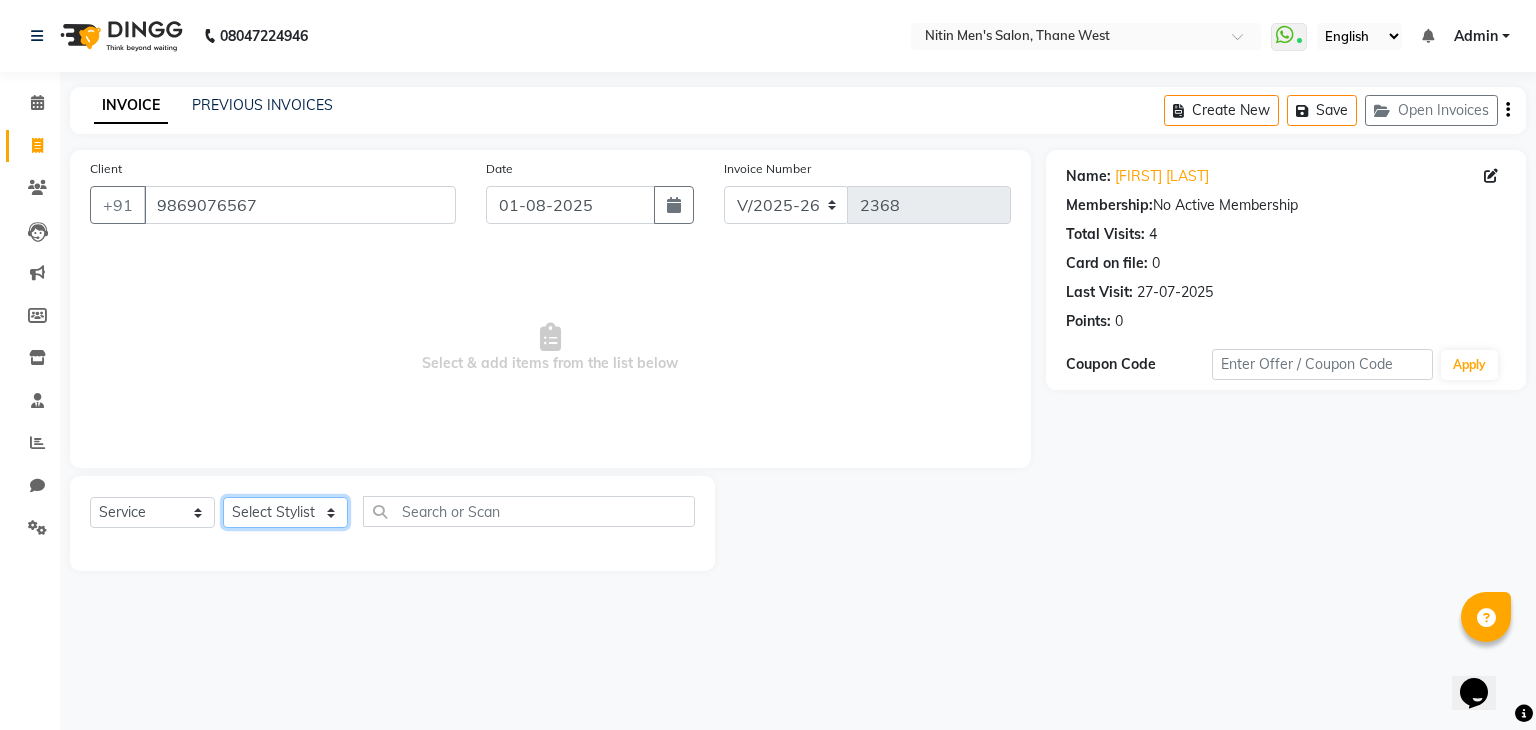 click on "Select Stylist ALAM ASHISH DEEPA HASIB JITU MEENAKSHI NITIN SIR PRAJAKTA Rupa SANDEEP SHAHIM YASEEN" 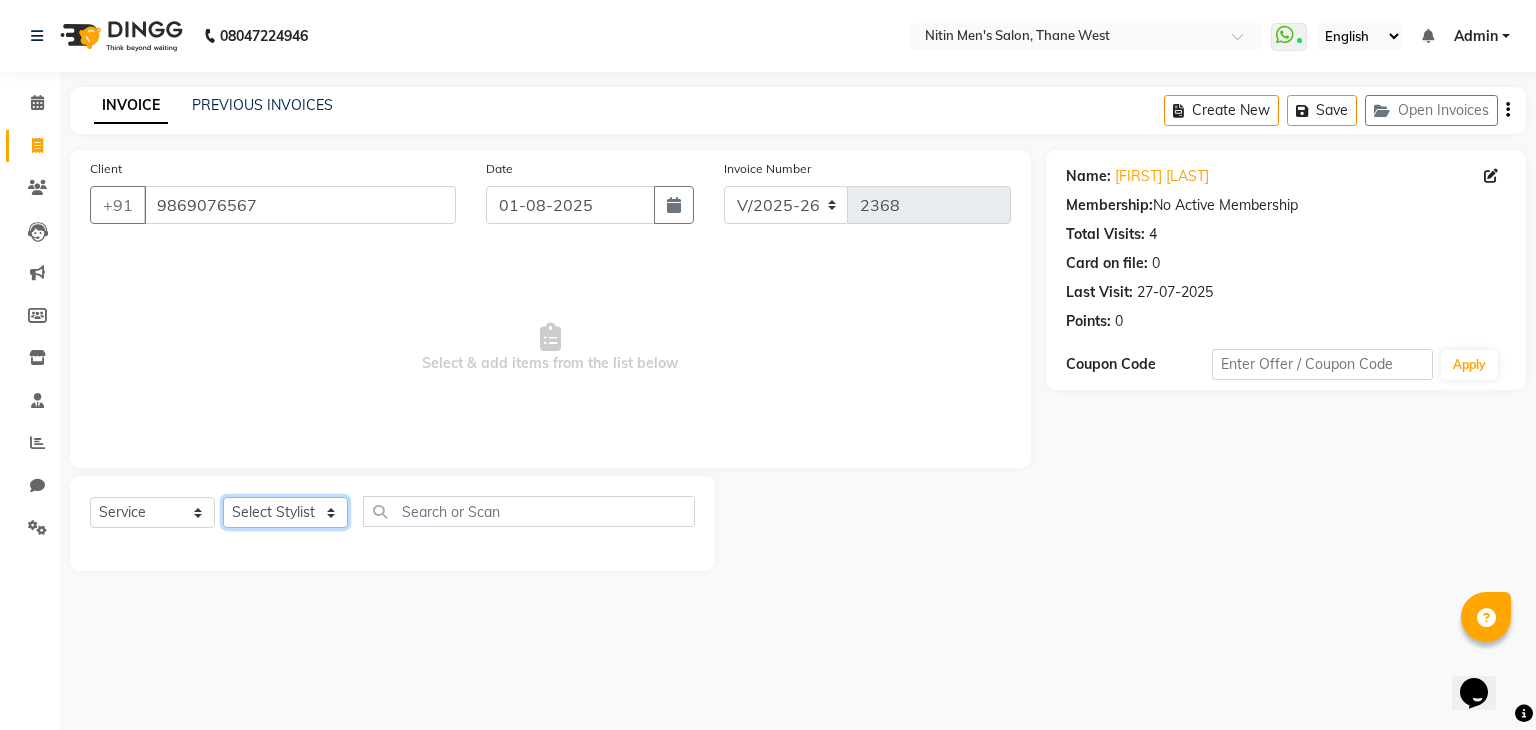 select on "75700" 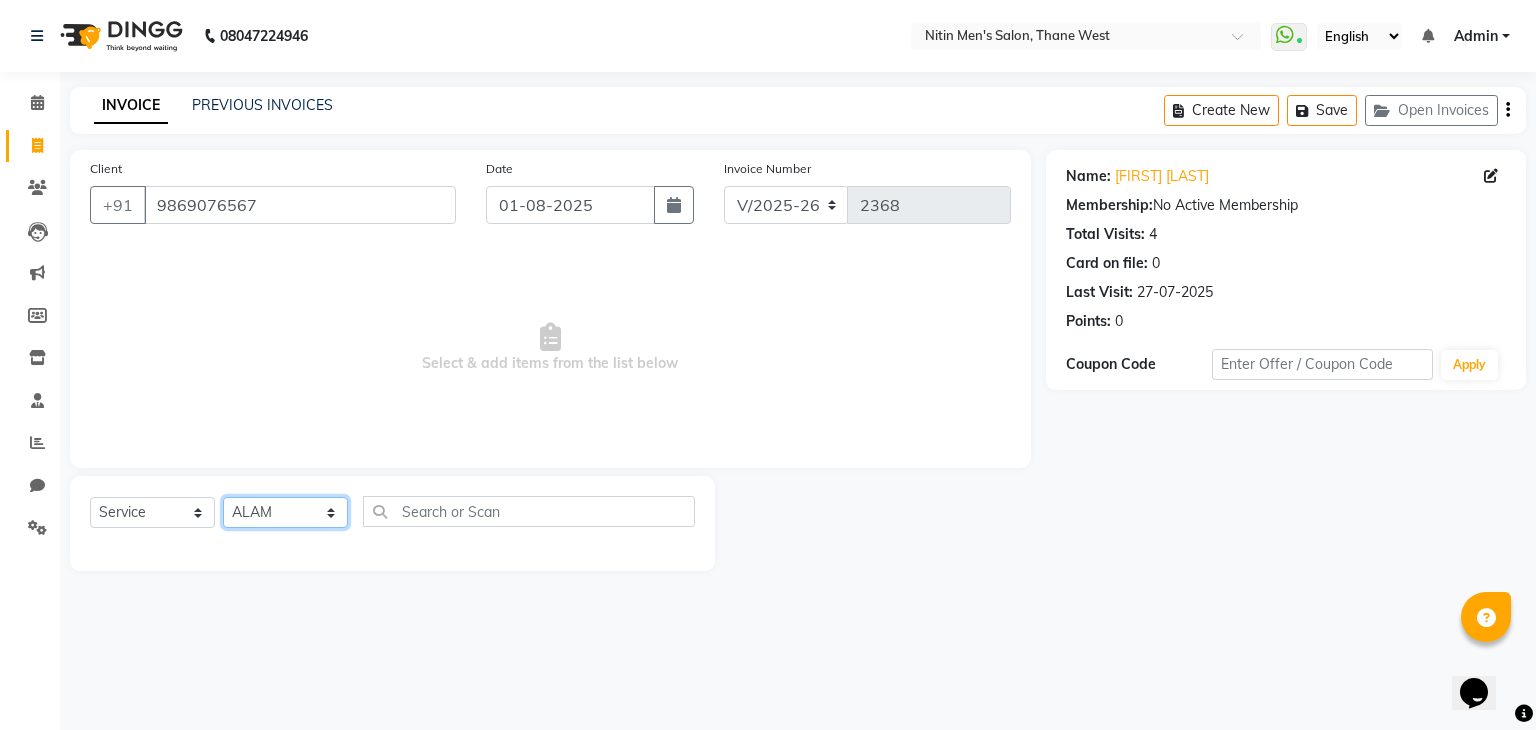 click on "Select Stylist ALAM ASHISH DEEPA HASIB JITU MEENAKSHI NITIN SIR PRAJAKTA Rupa SANDEEP SHAHIM YASEEN" 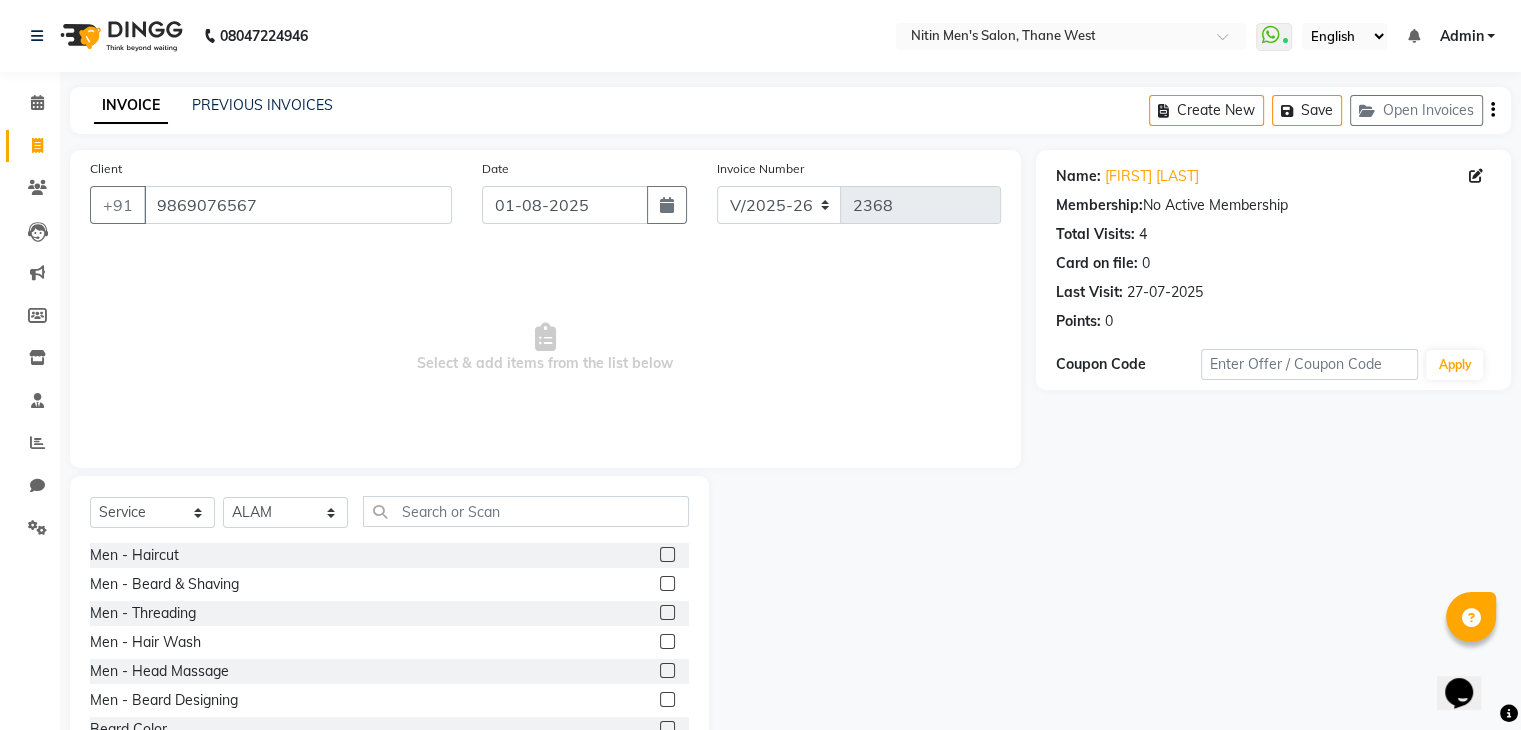 click 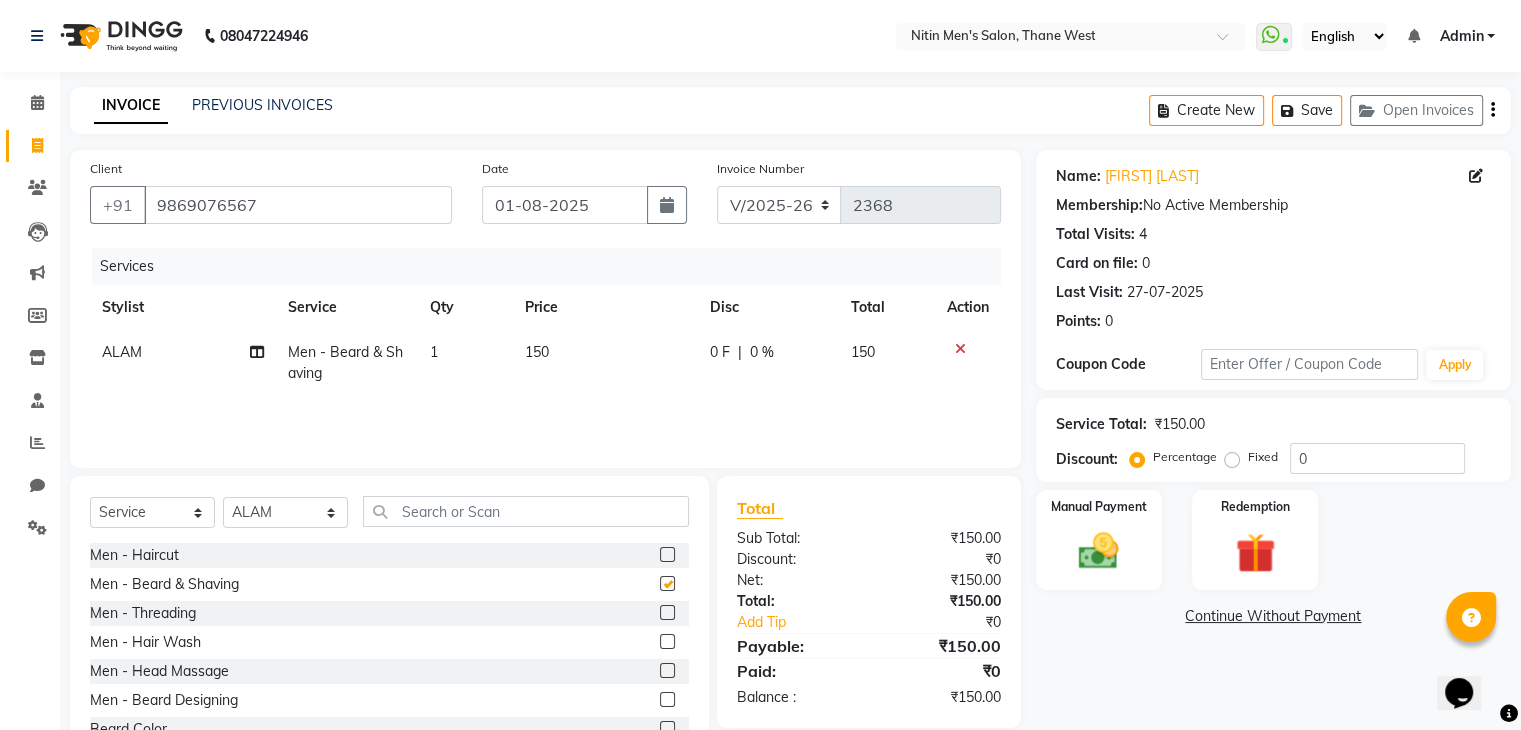checkbox on "false" 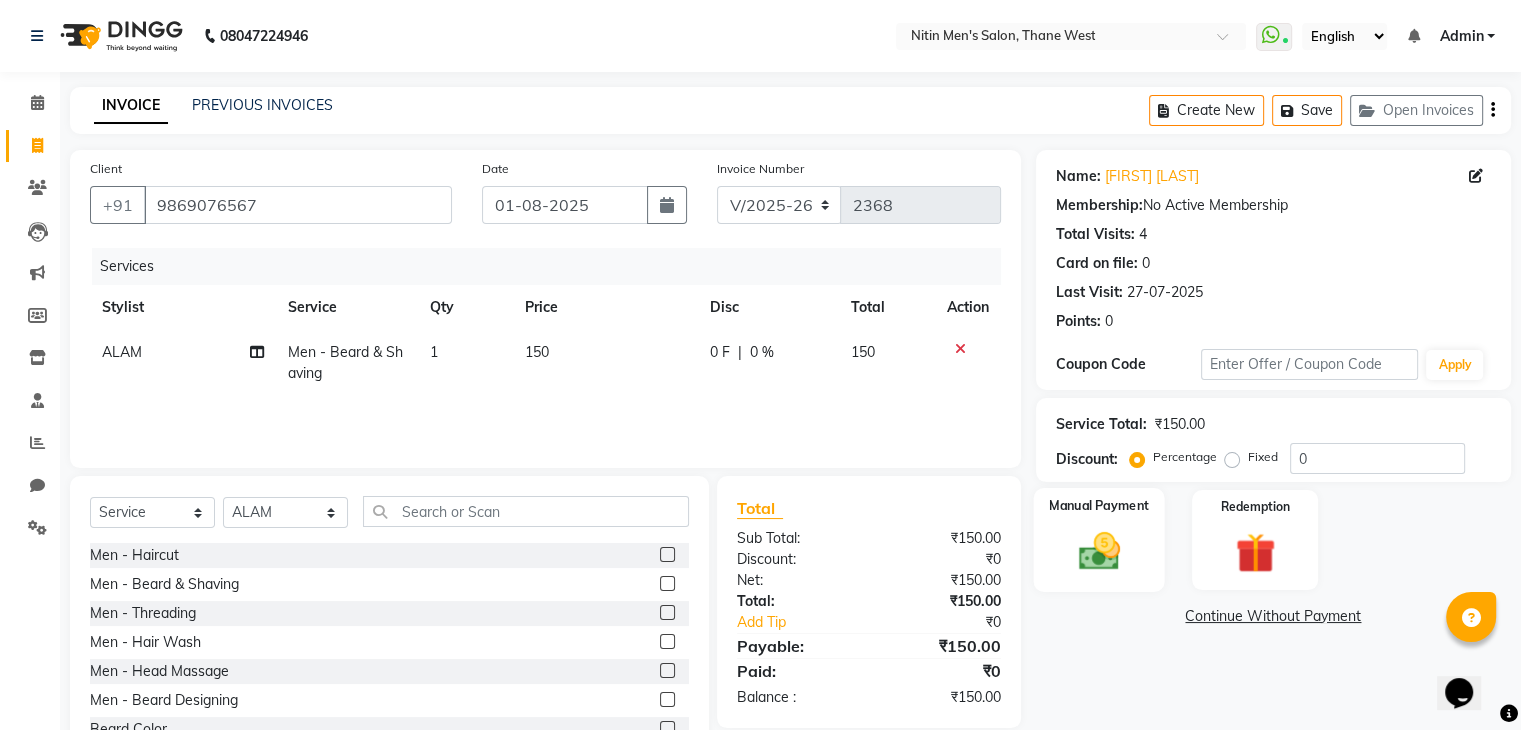 click on "Manual Payment" 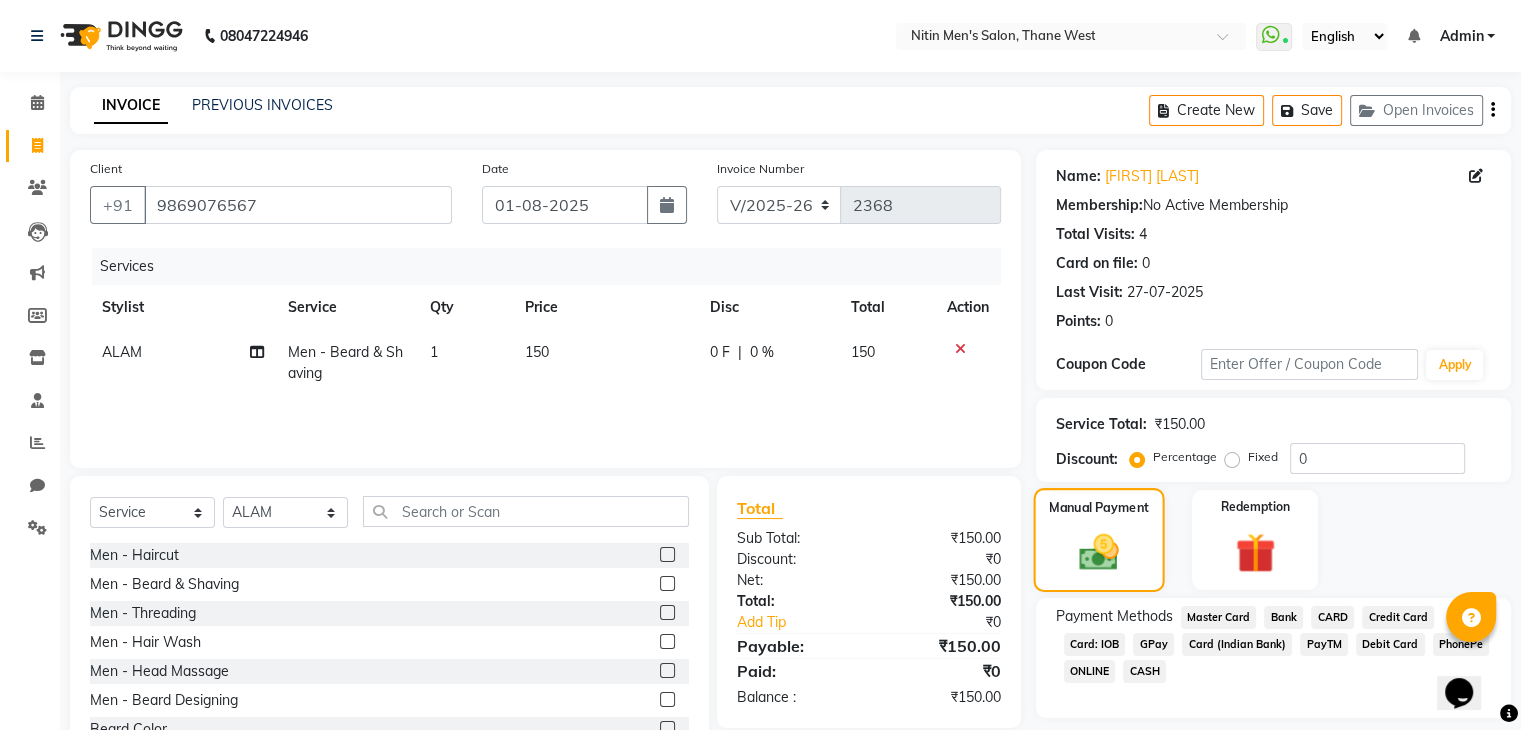 scroll, scrollTop: 72, scrollLeft: 0, axis: vertical 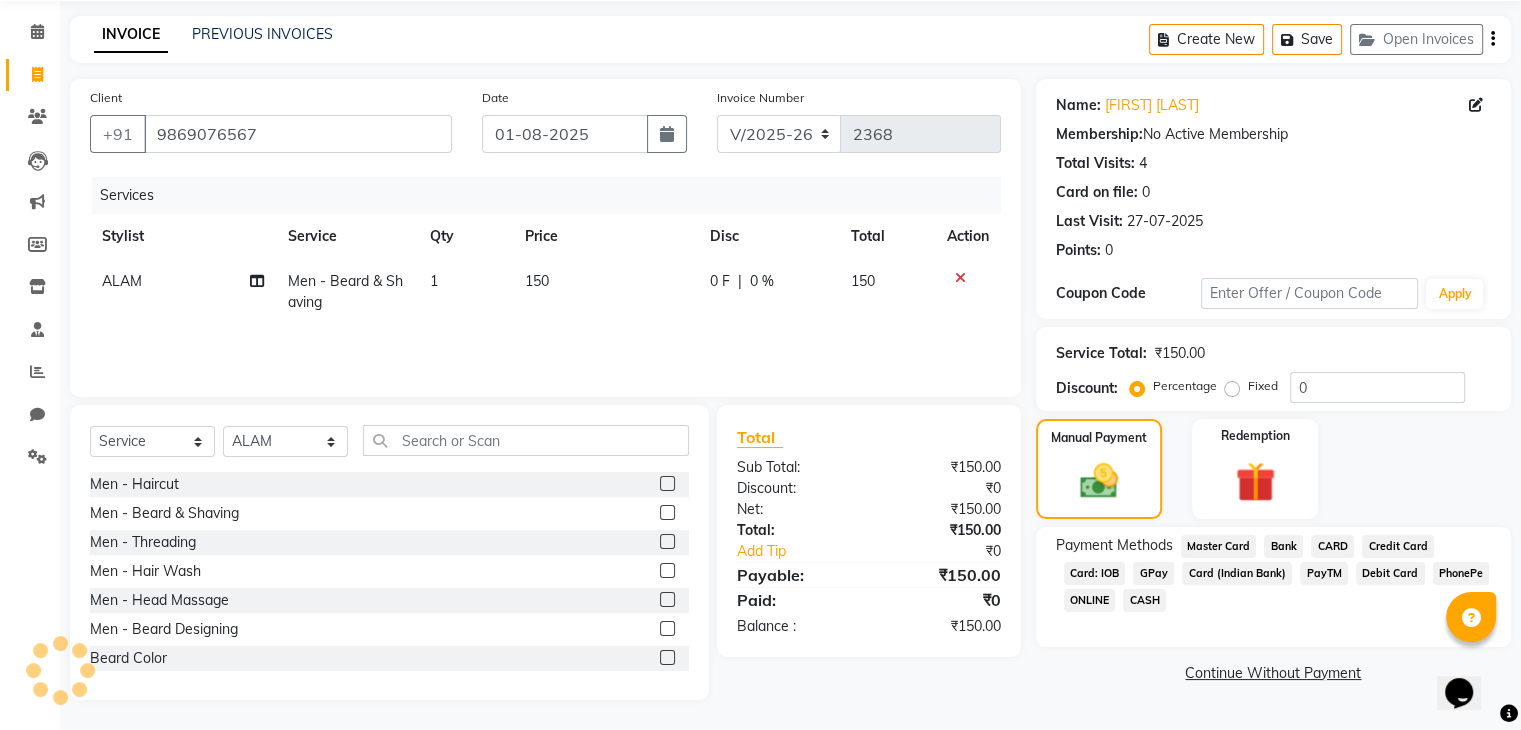 click on "GPay" 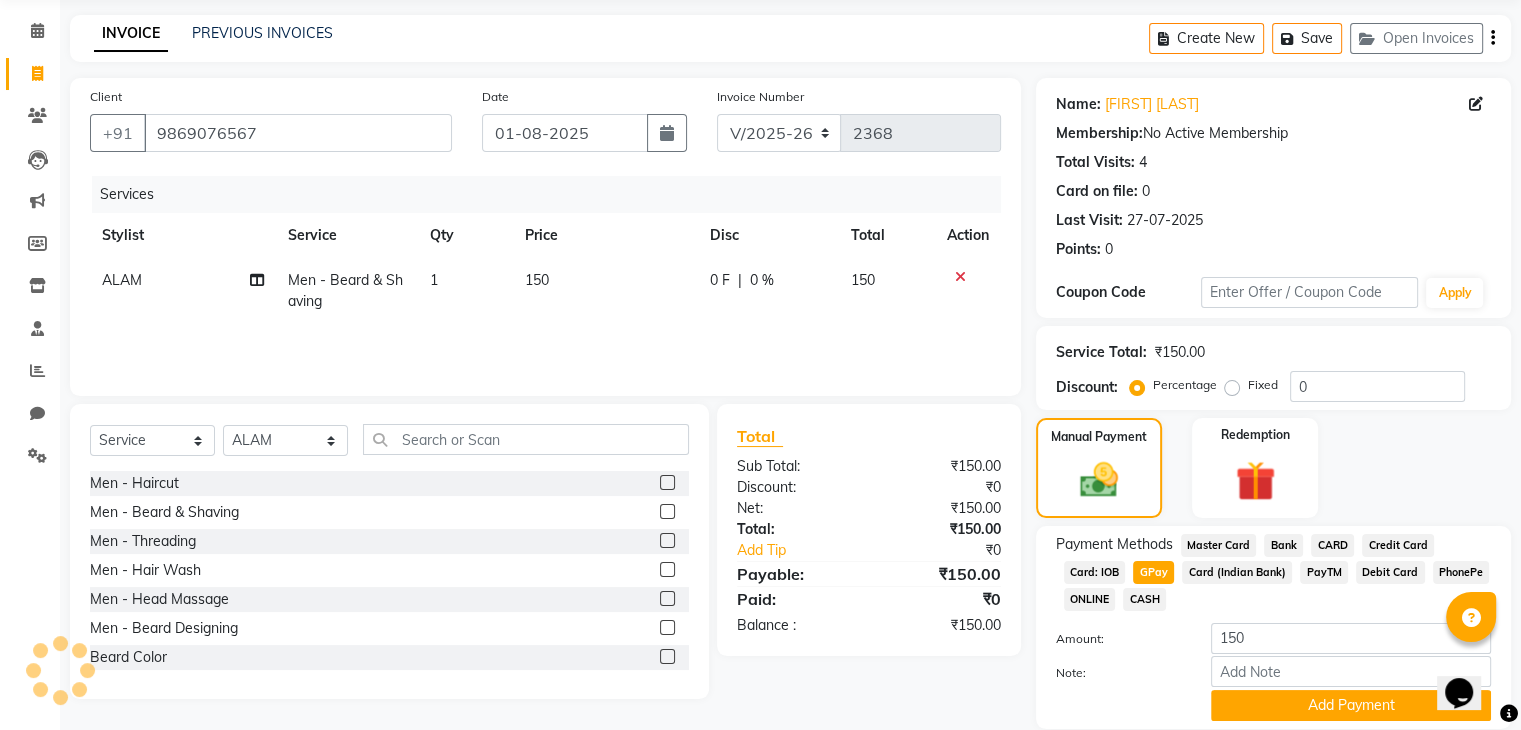 scroll, scrollTop: 145, scrollLeft: 0, axis: vertical 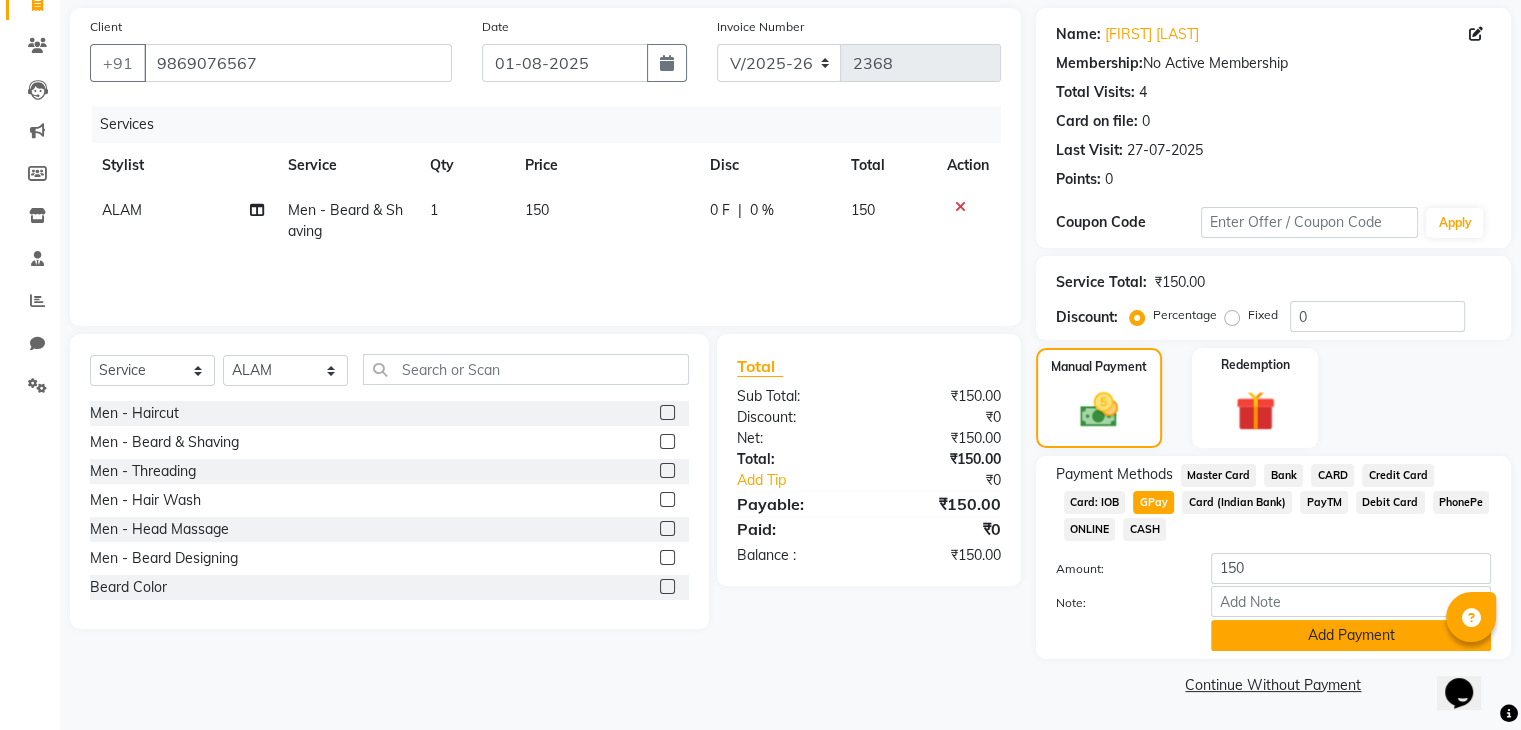 click on "Add Payment" 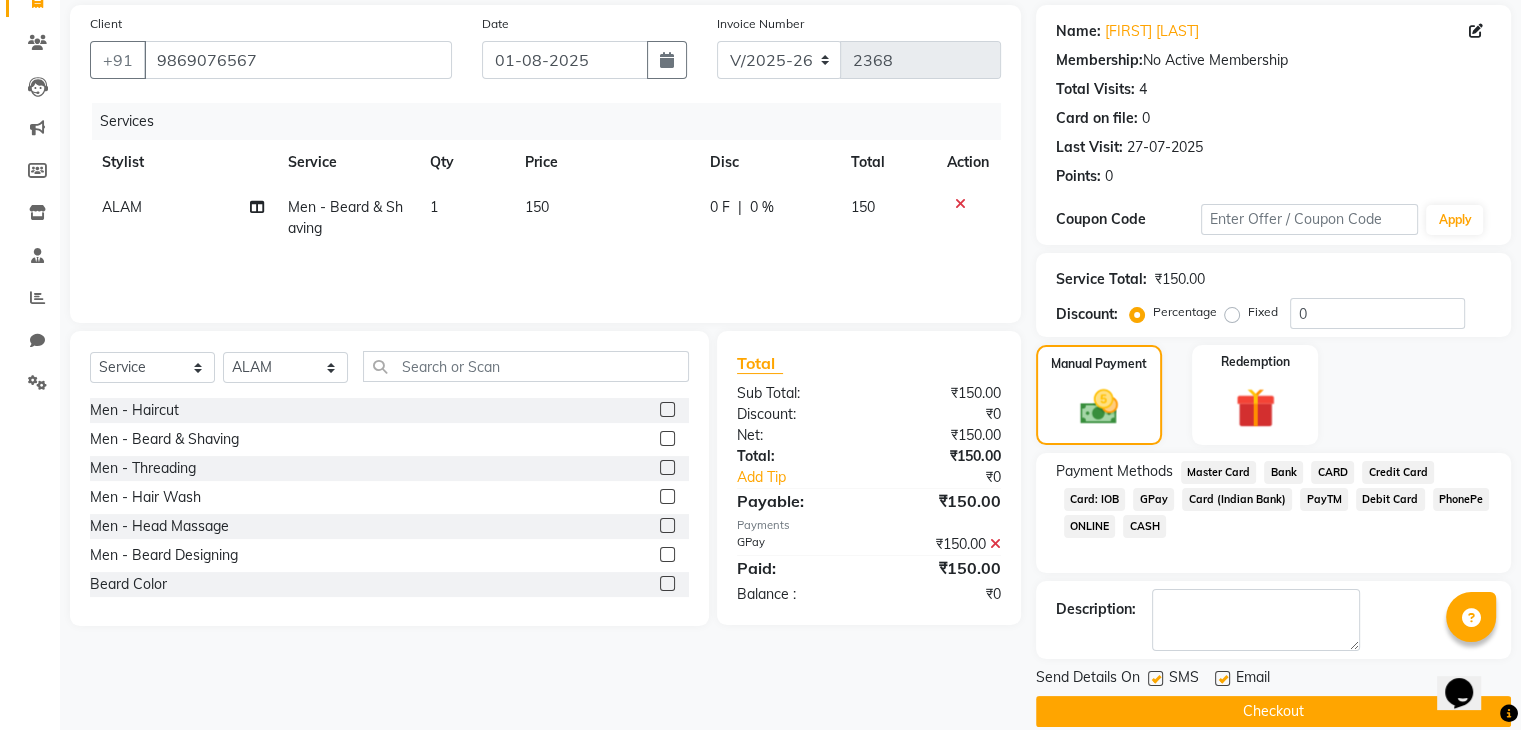 click 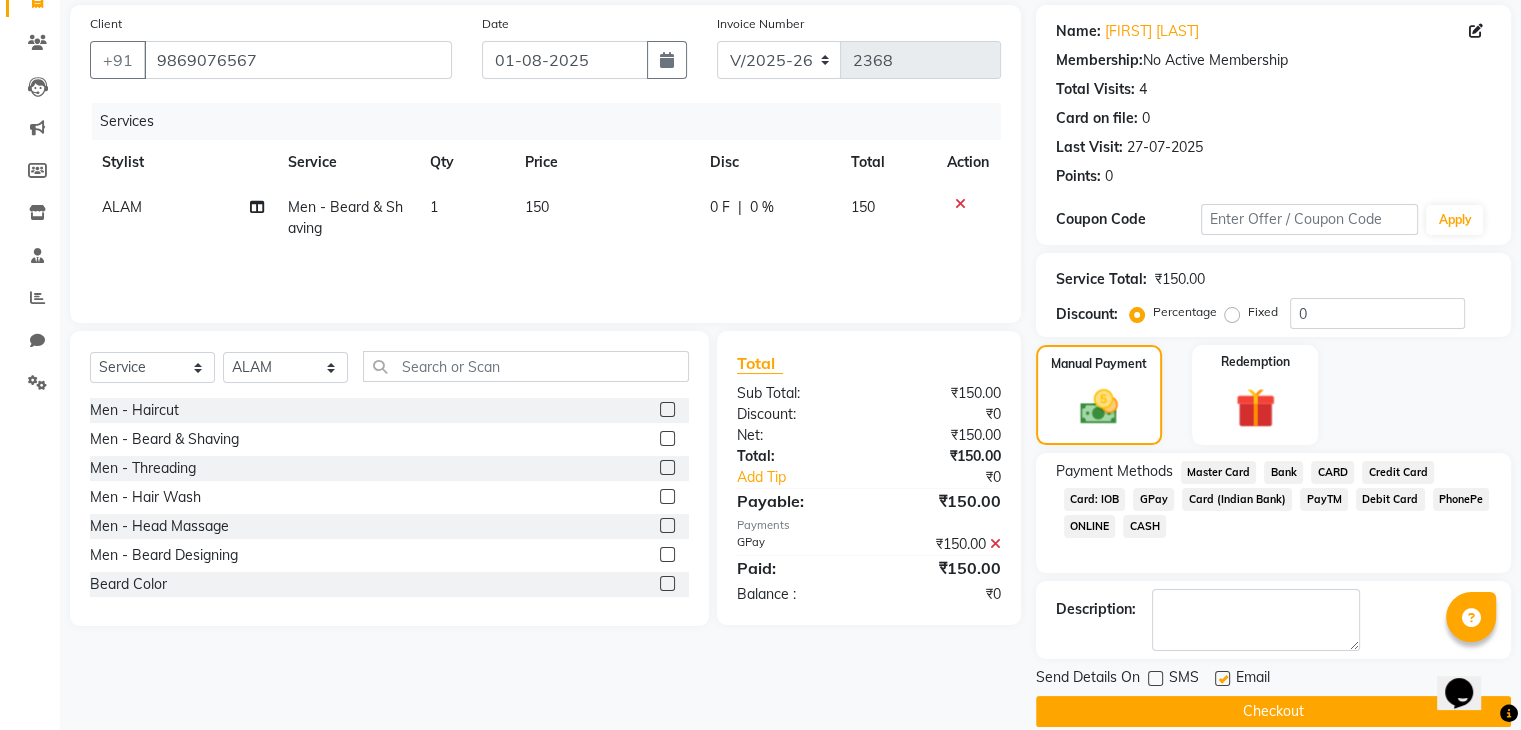 click on "Checkout" 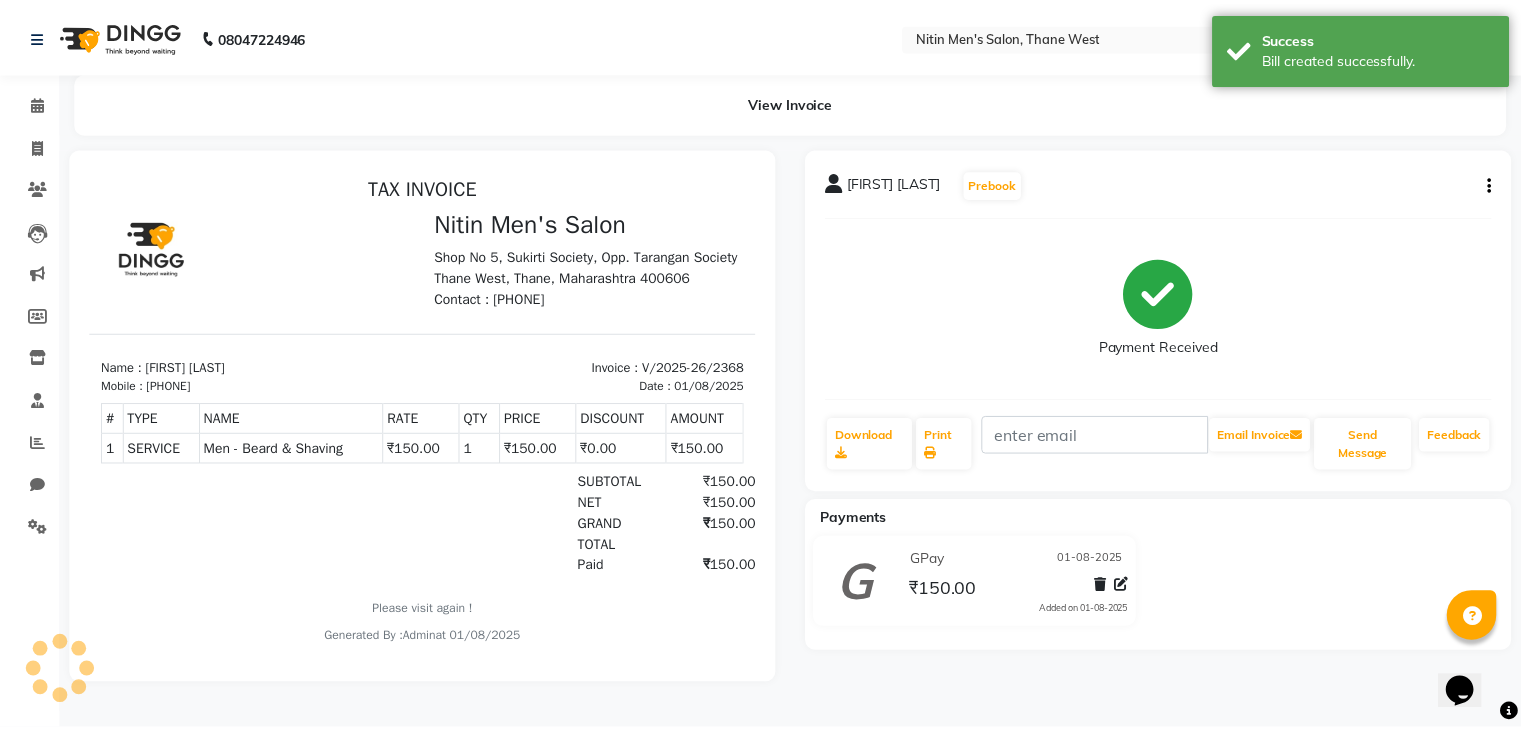 scroll, scrollTop: 0, scrollLeft: 0, axis: both 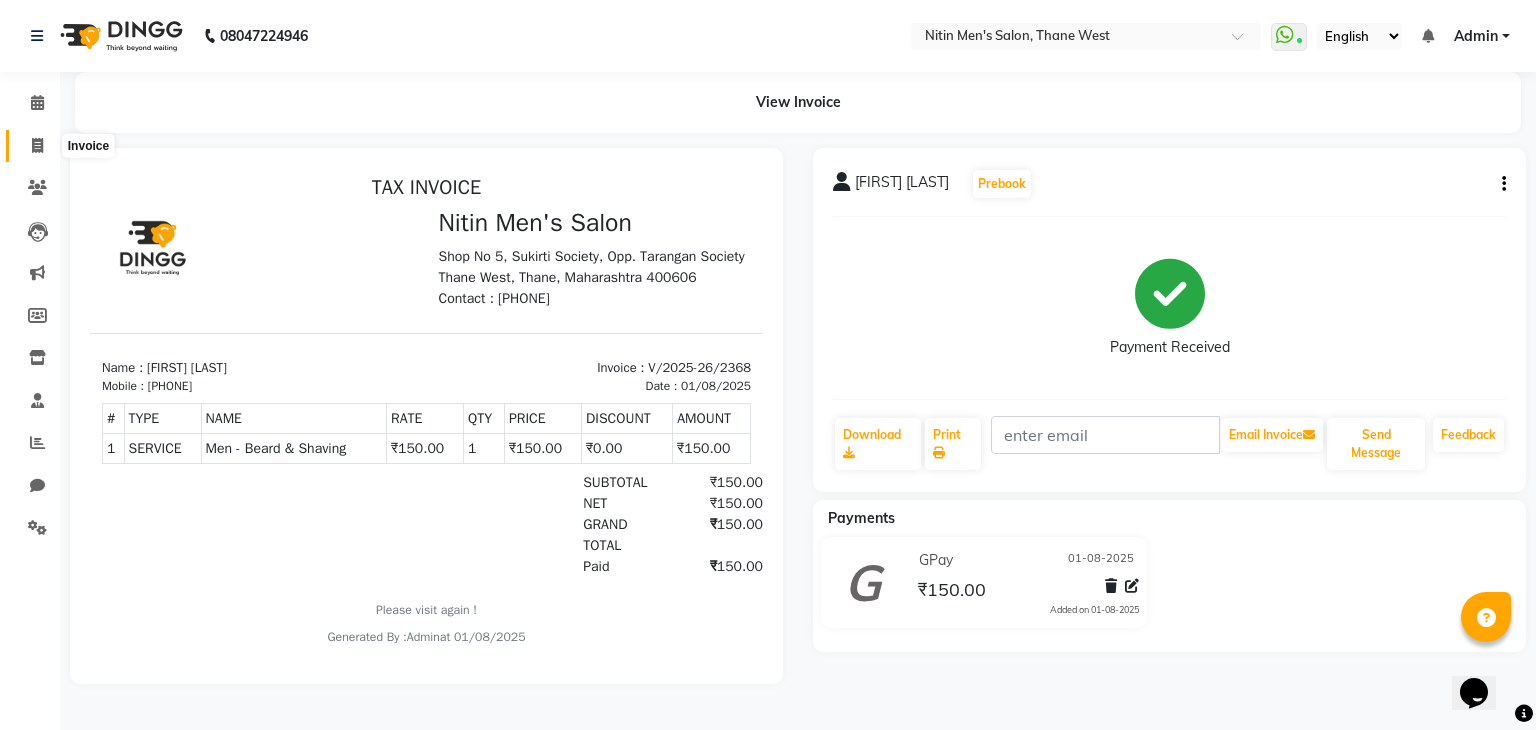 click 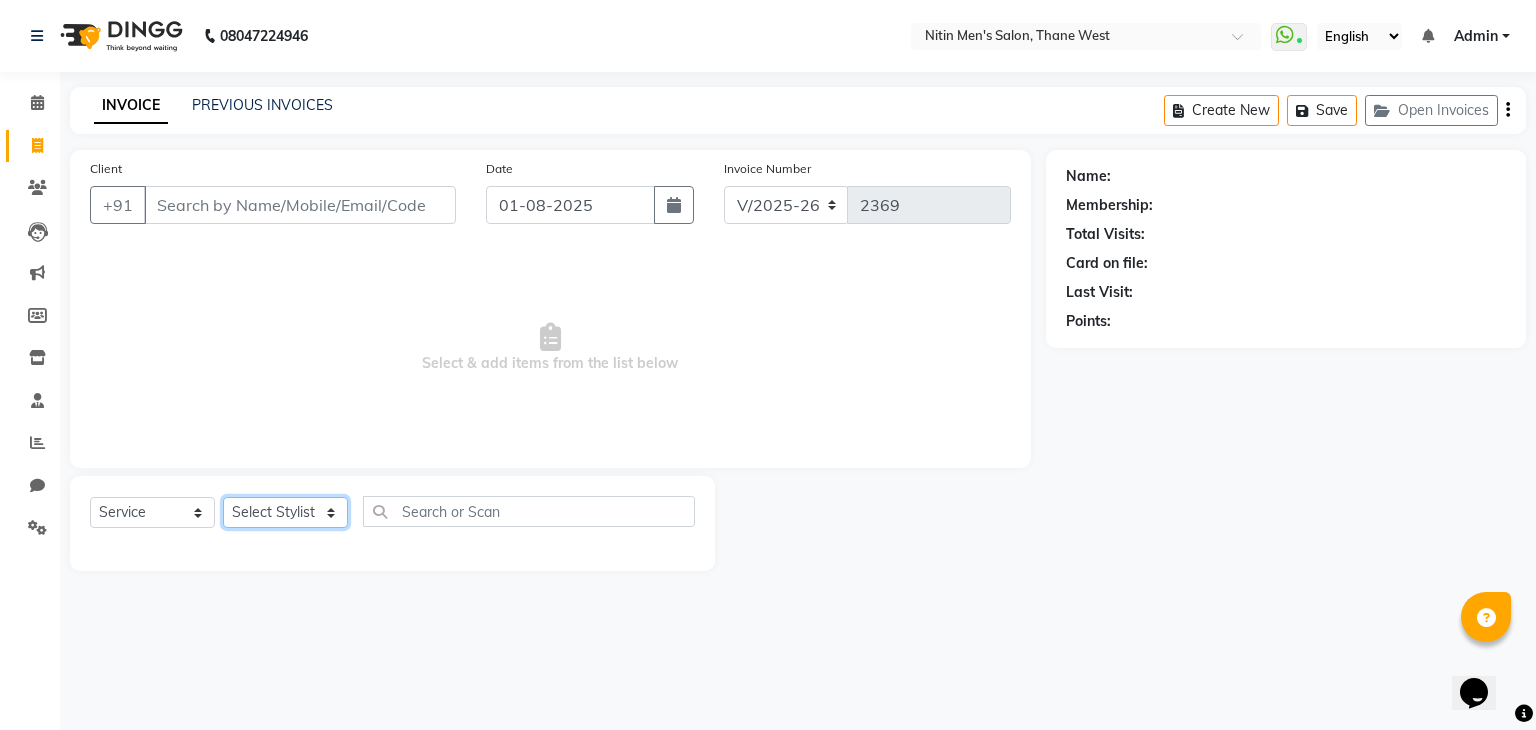 click on "Select Stylist ALAM ASHISH DEEPA HASIB JITU MEENAKSHI NITIN SIR PRAJAKTA Rupa SANDEEP SHAHIM YASEEN" 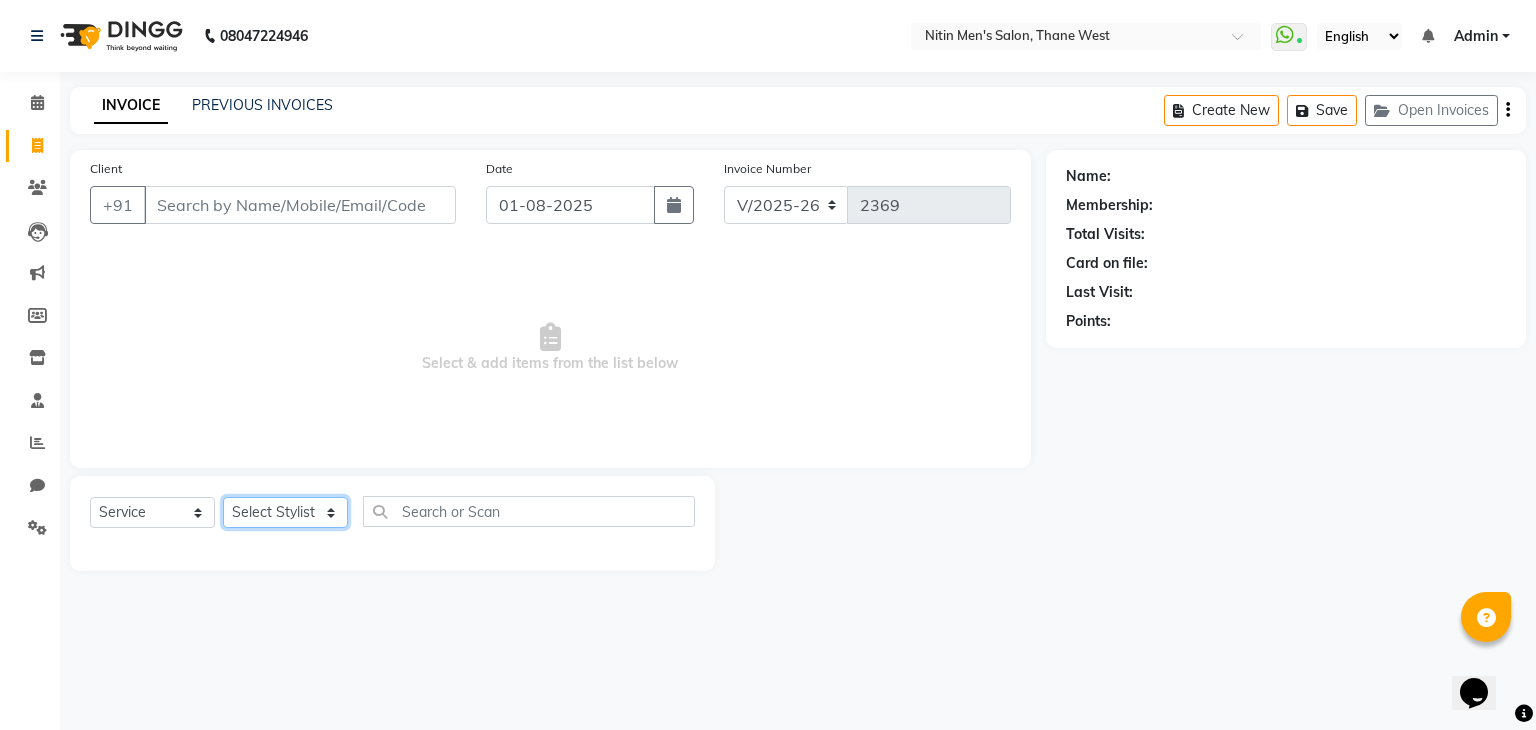 select on "85157" 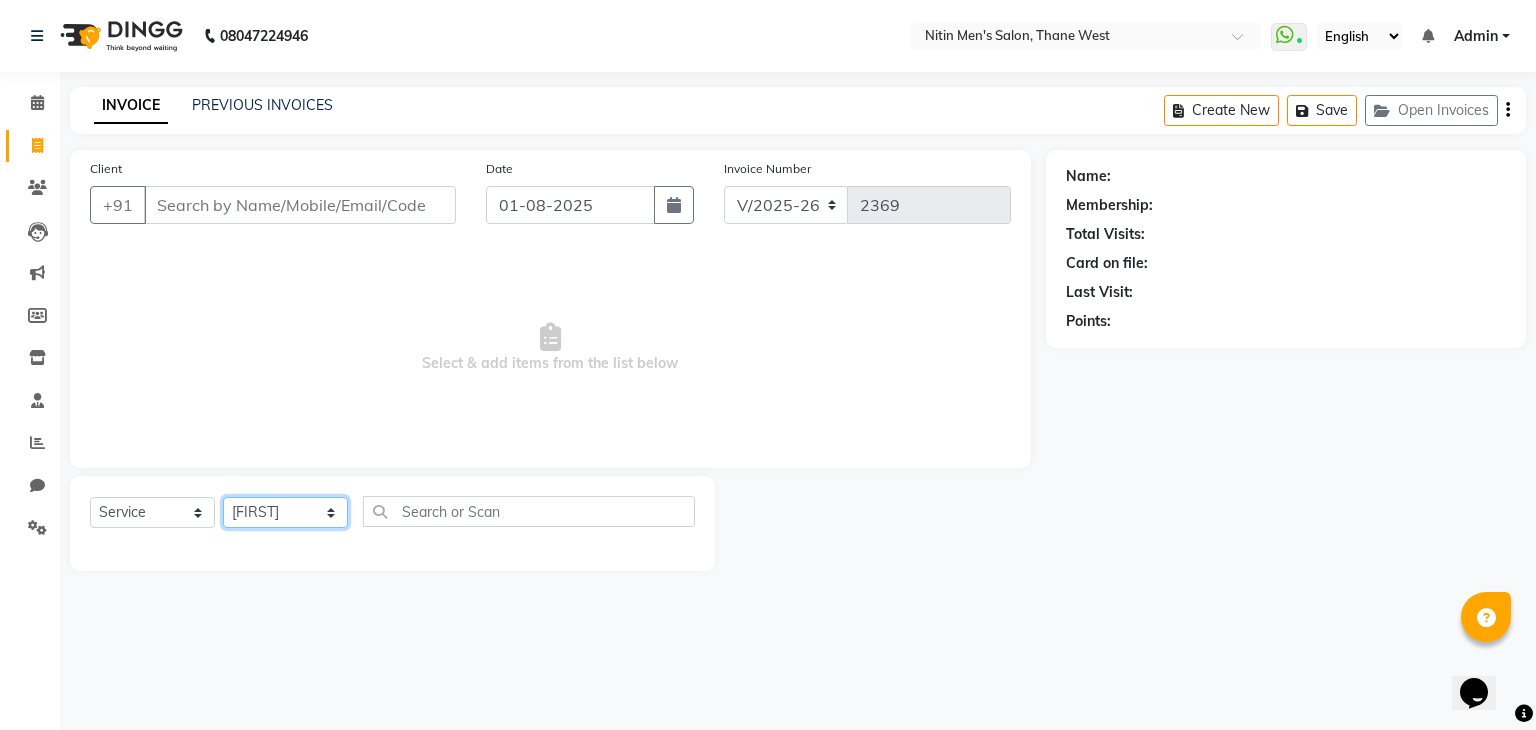 click on "Select Stylist ALAM ASHISH DEEPA HASIB JITU MEENAKSHI NITIN SIR PRAJAKTA Rupa SANDEEP SHAHIM YASEEN" 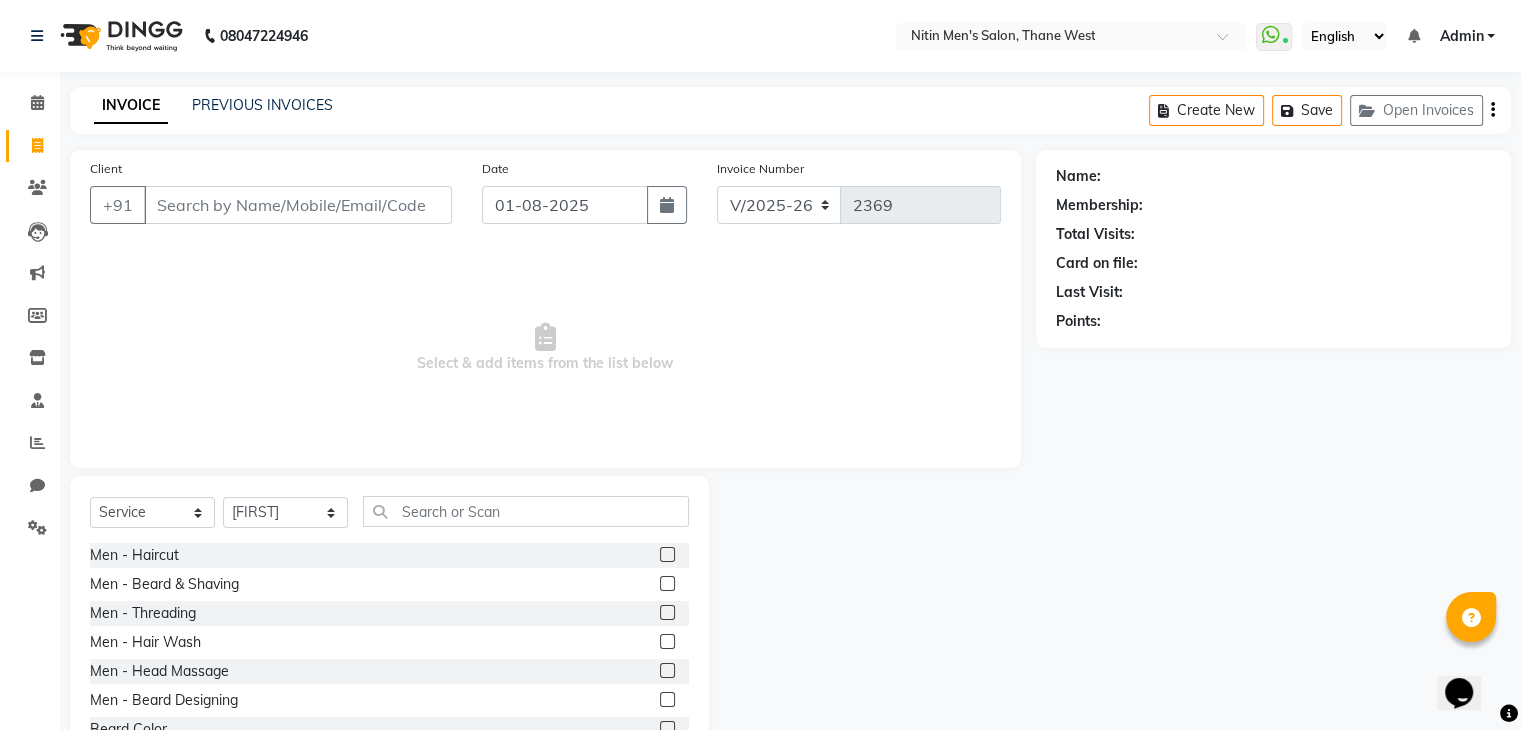 click 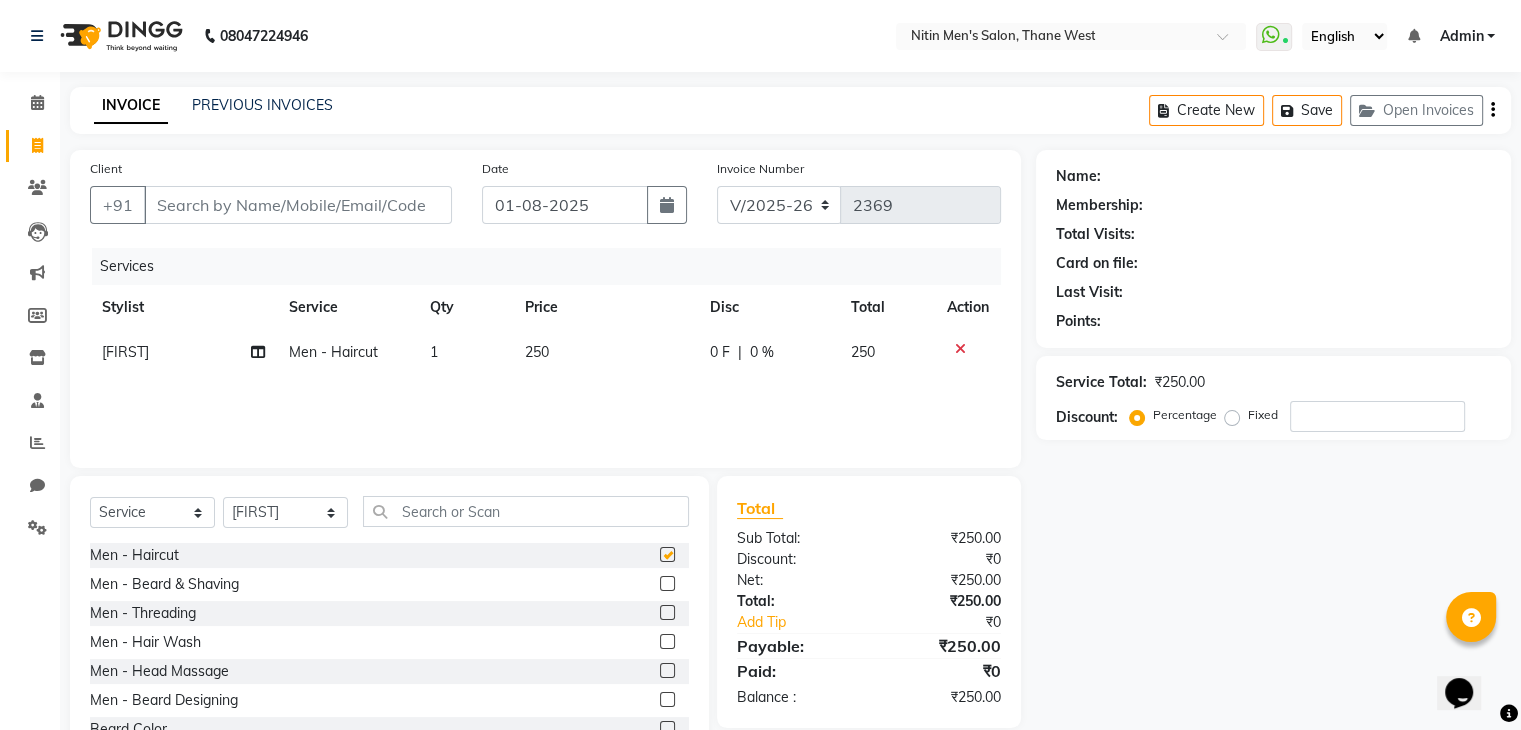 checkbox on "false" 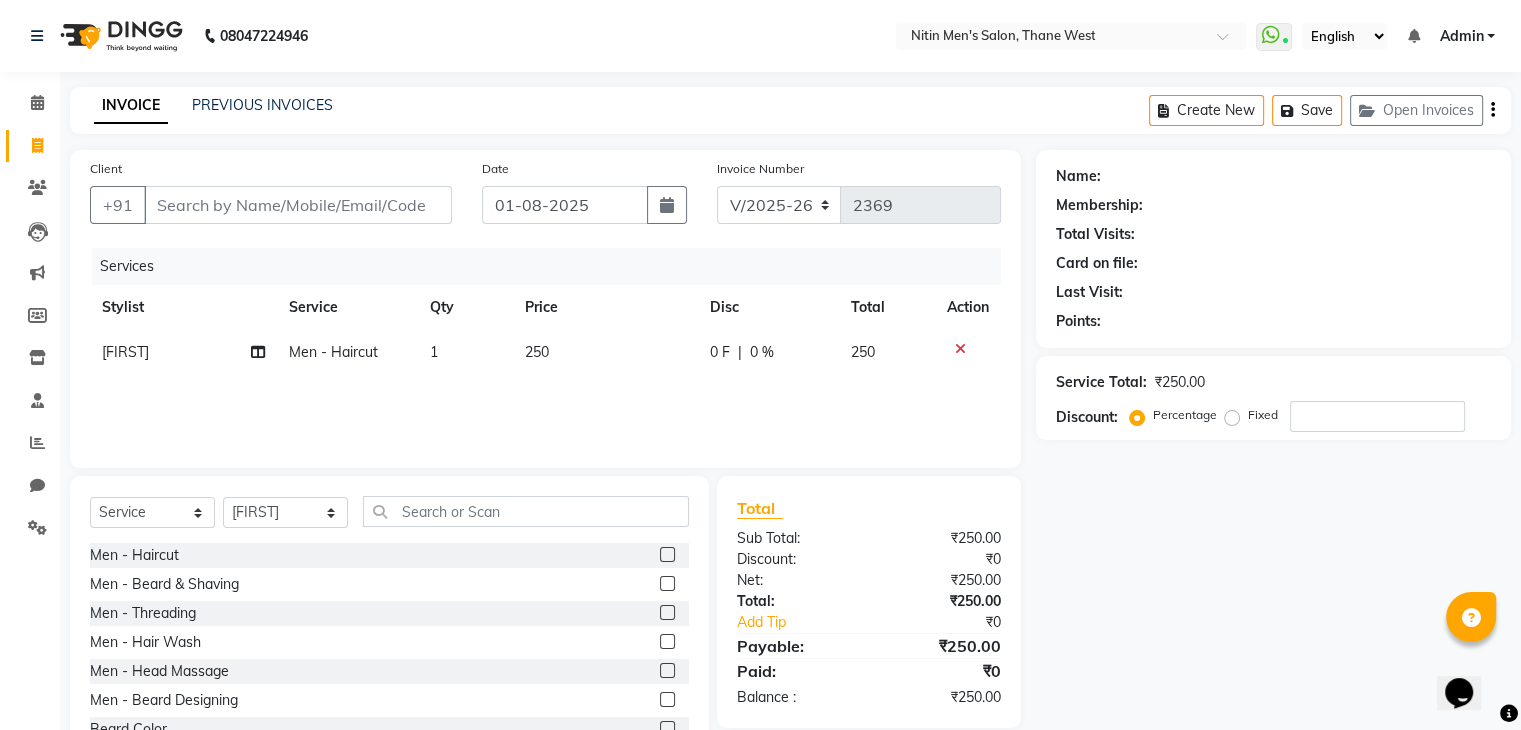 click 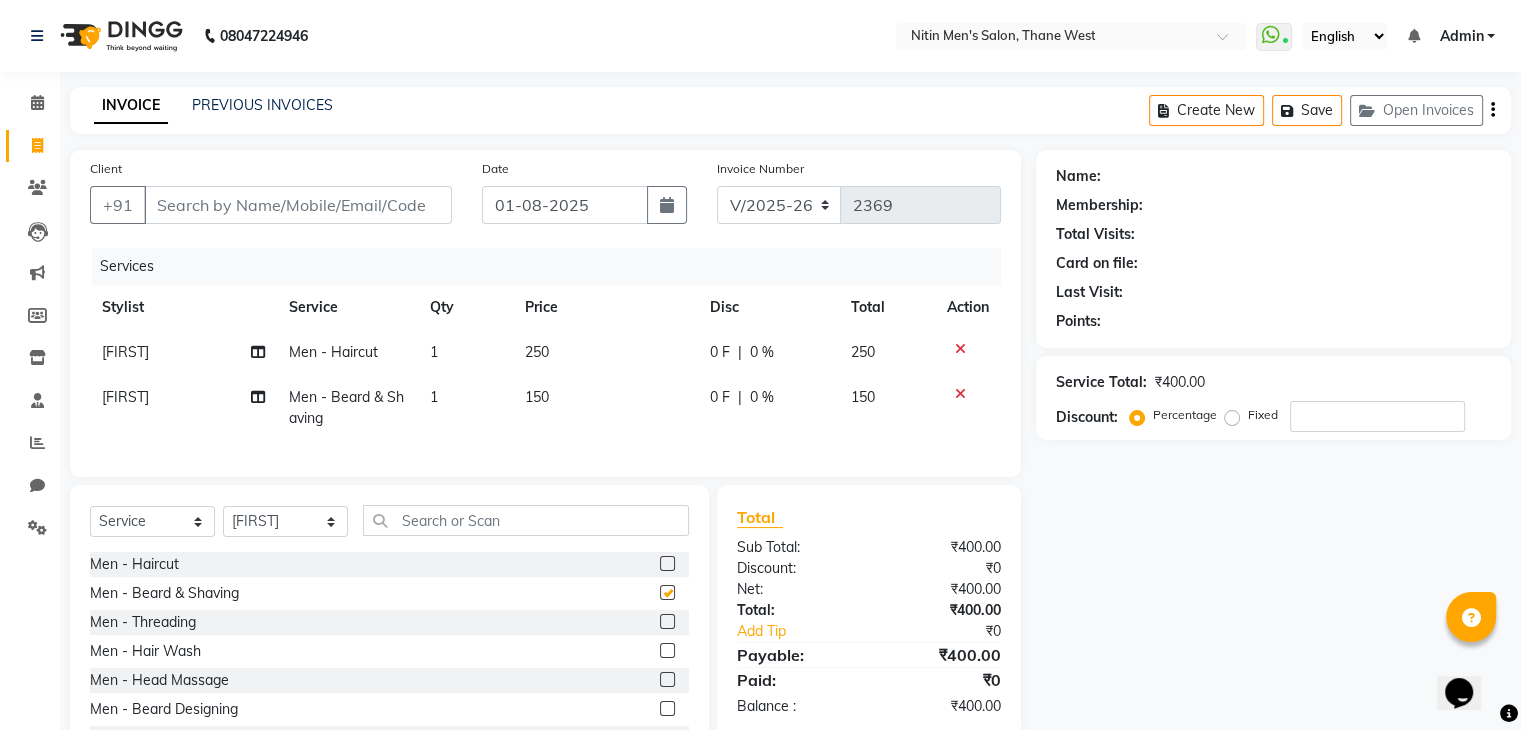 checkbox on "false" 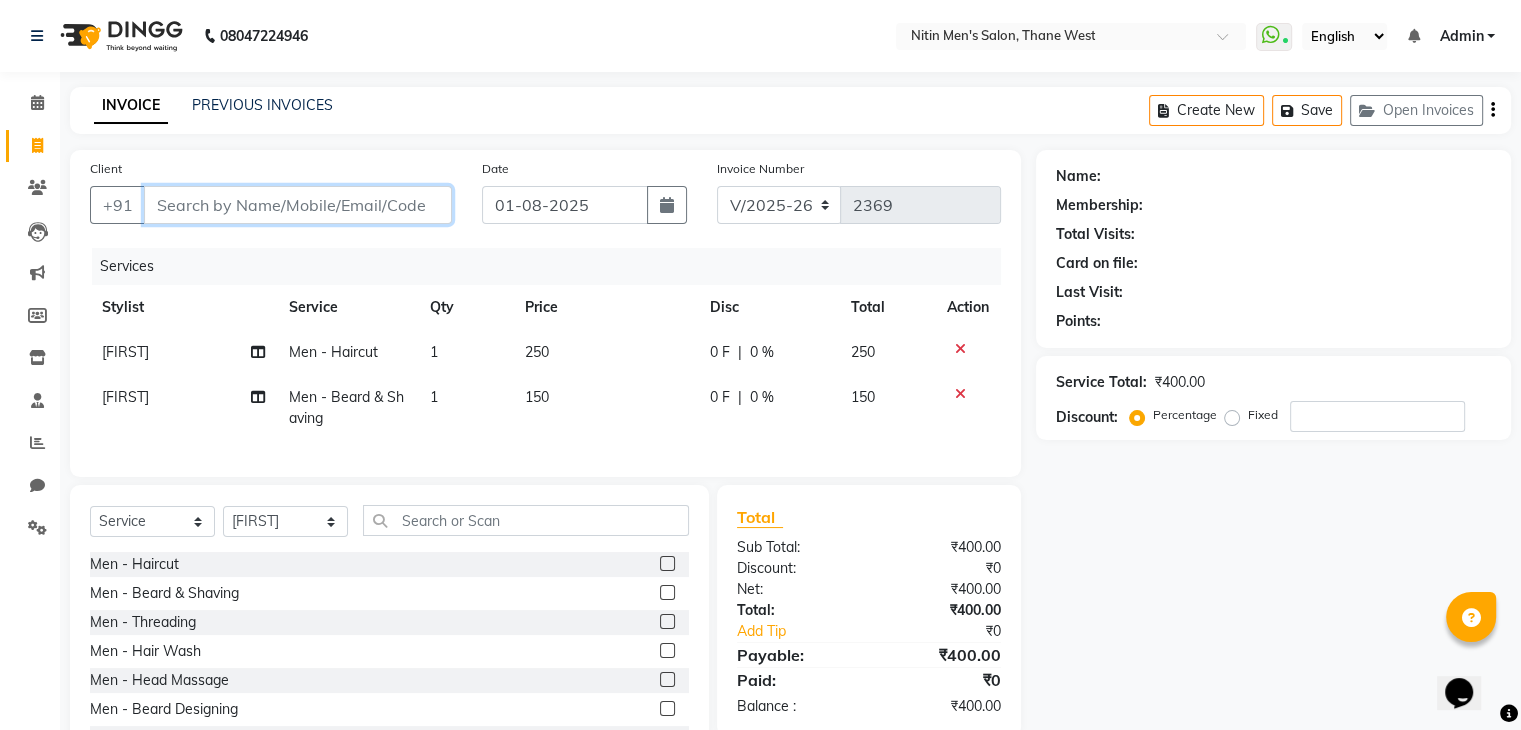 click on "Client" at bounding box center (298, 205) 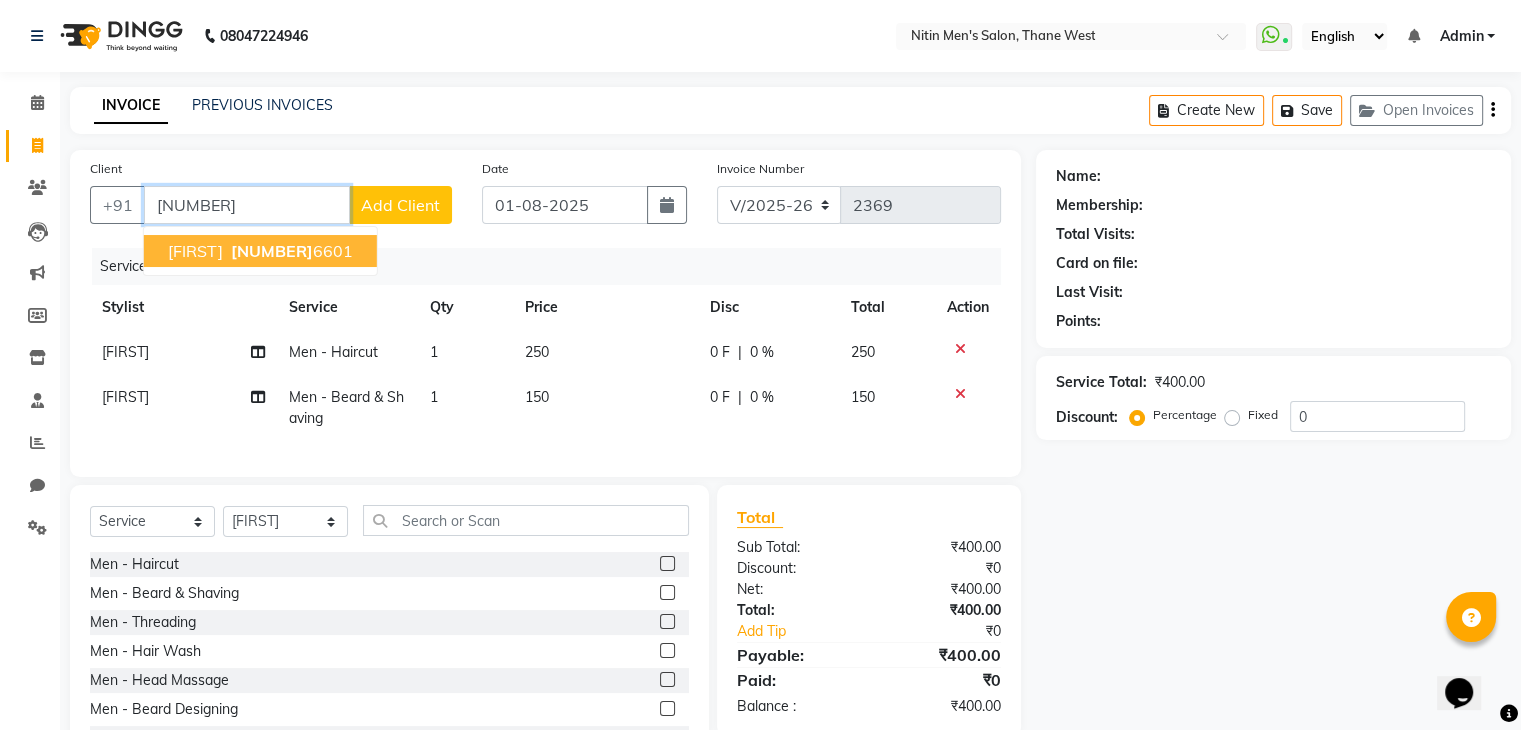 click on "[FIRST]   [PHONE]" at bounding box center [260, 251] 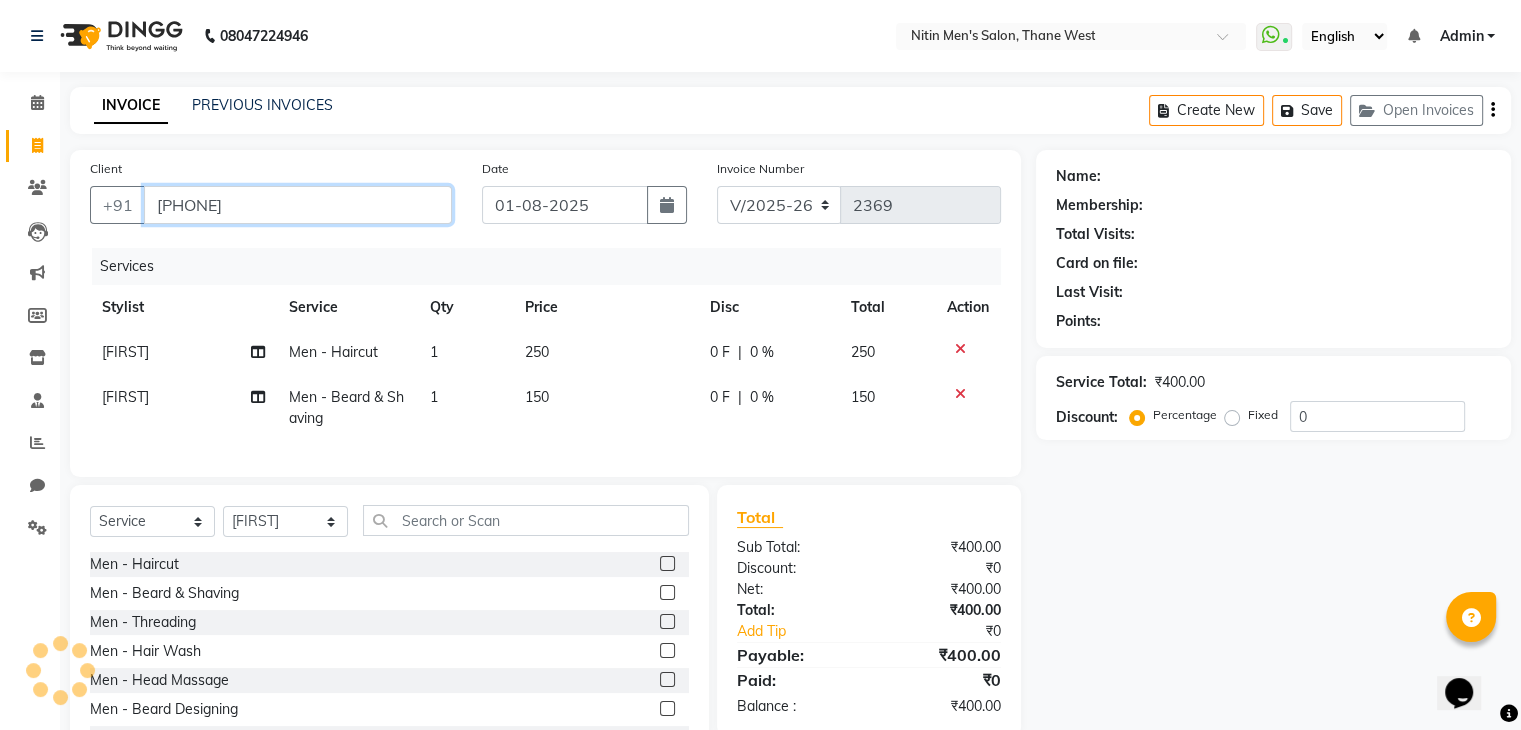 type on "[PHONE]" 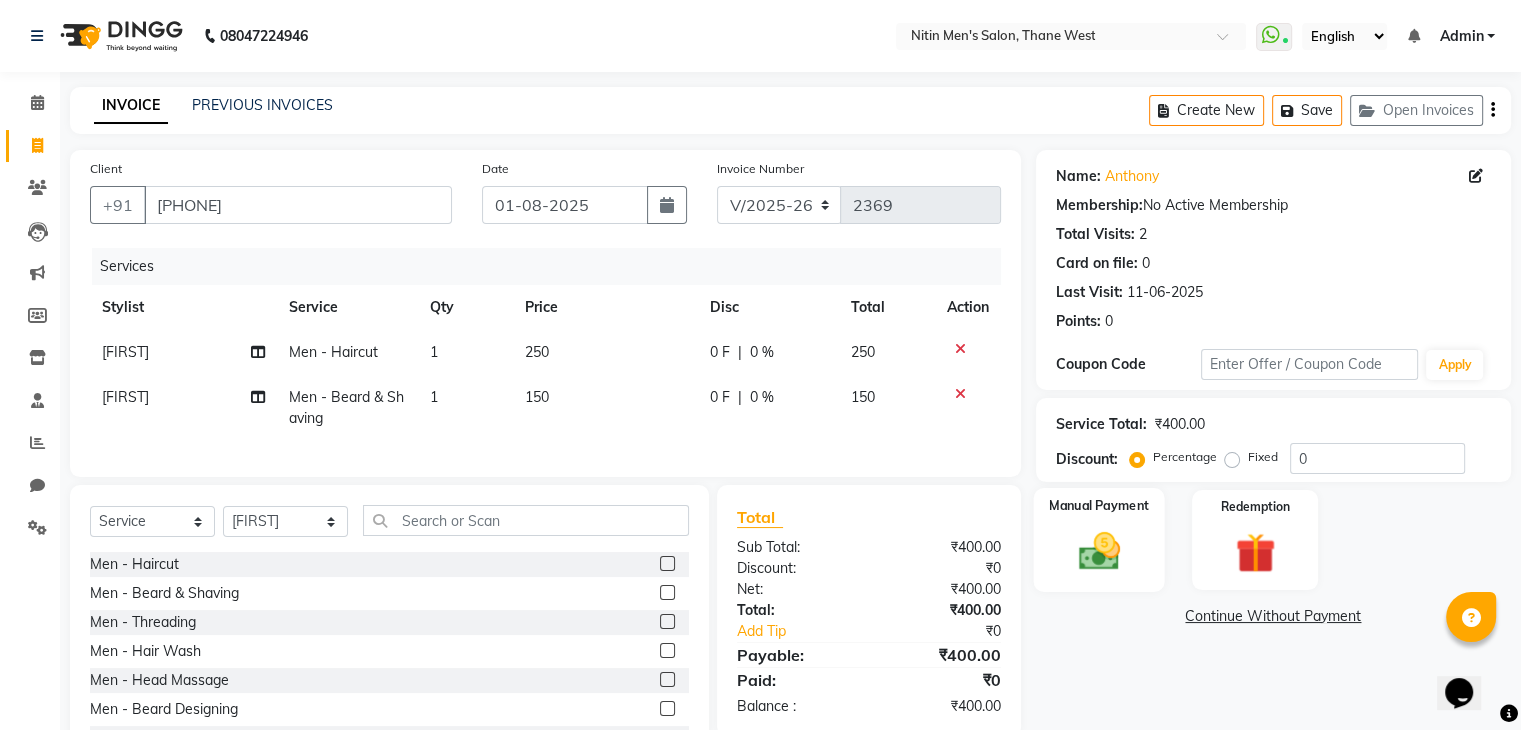click 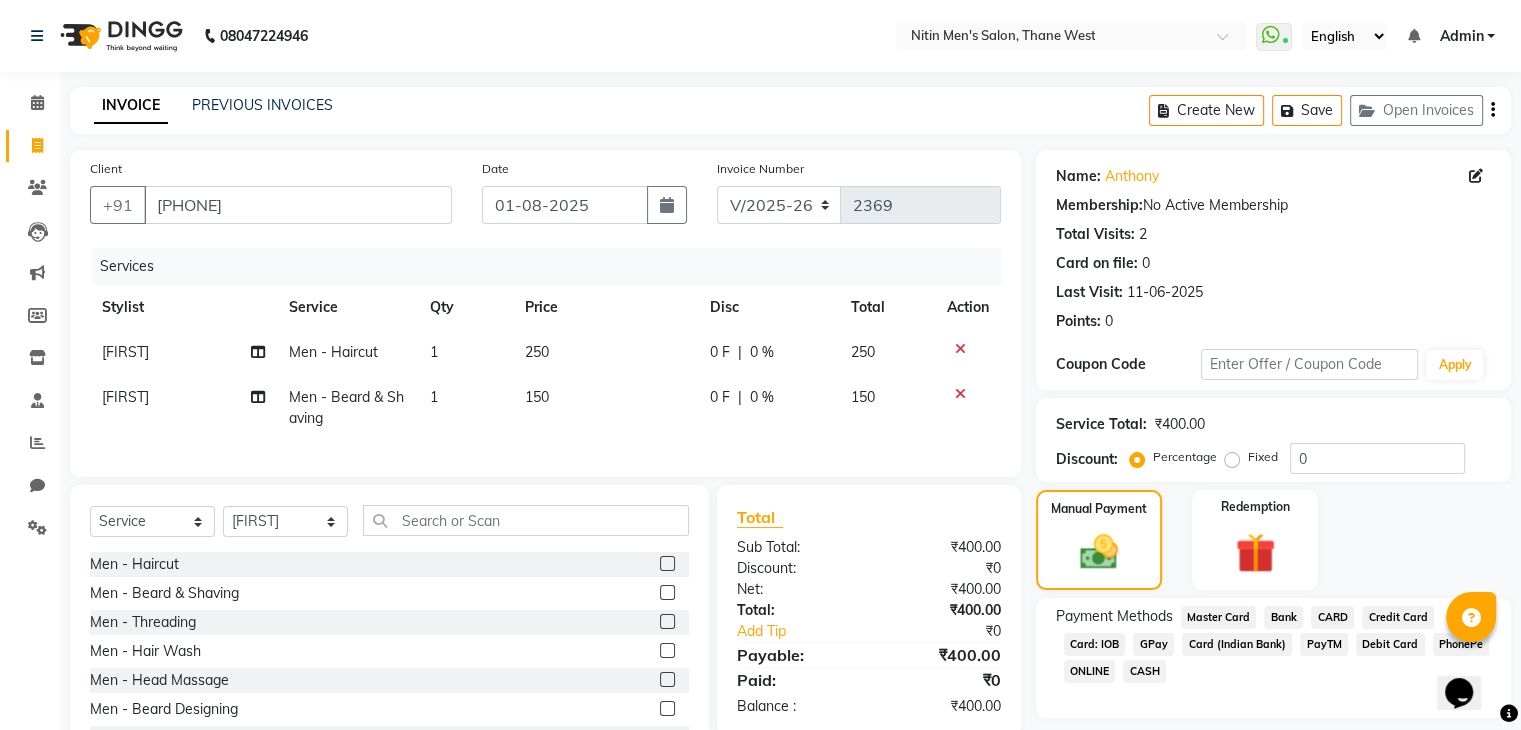 click on "GPay" 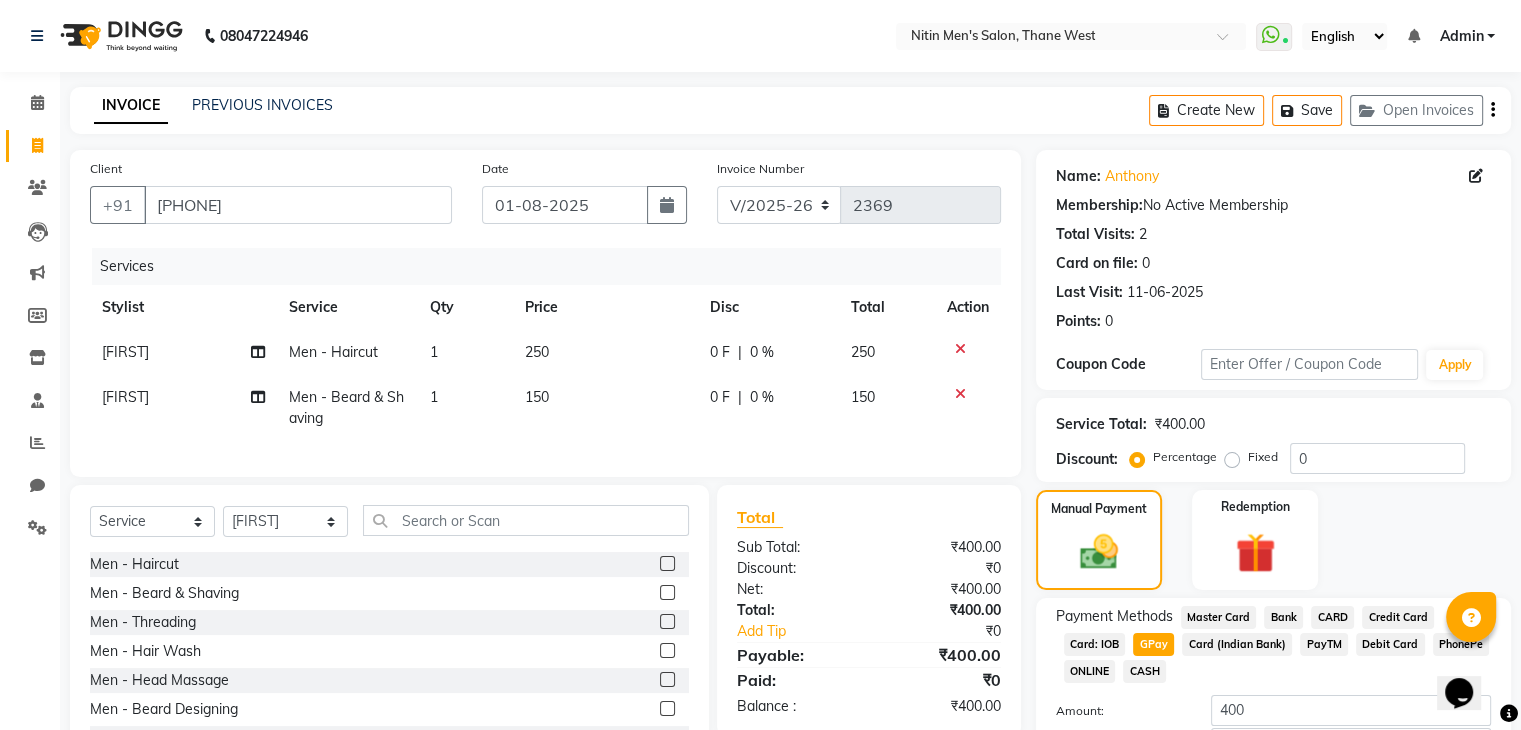 scroll, scrollTop: 145, scrollLeft: 0, axis: vertical 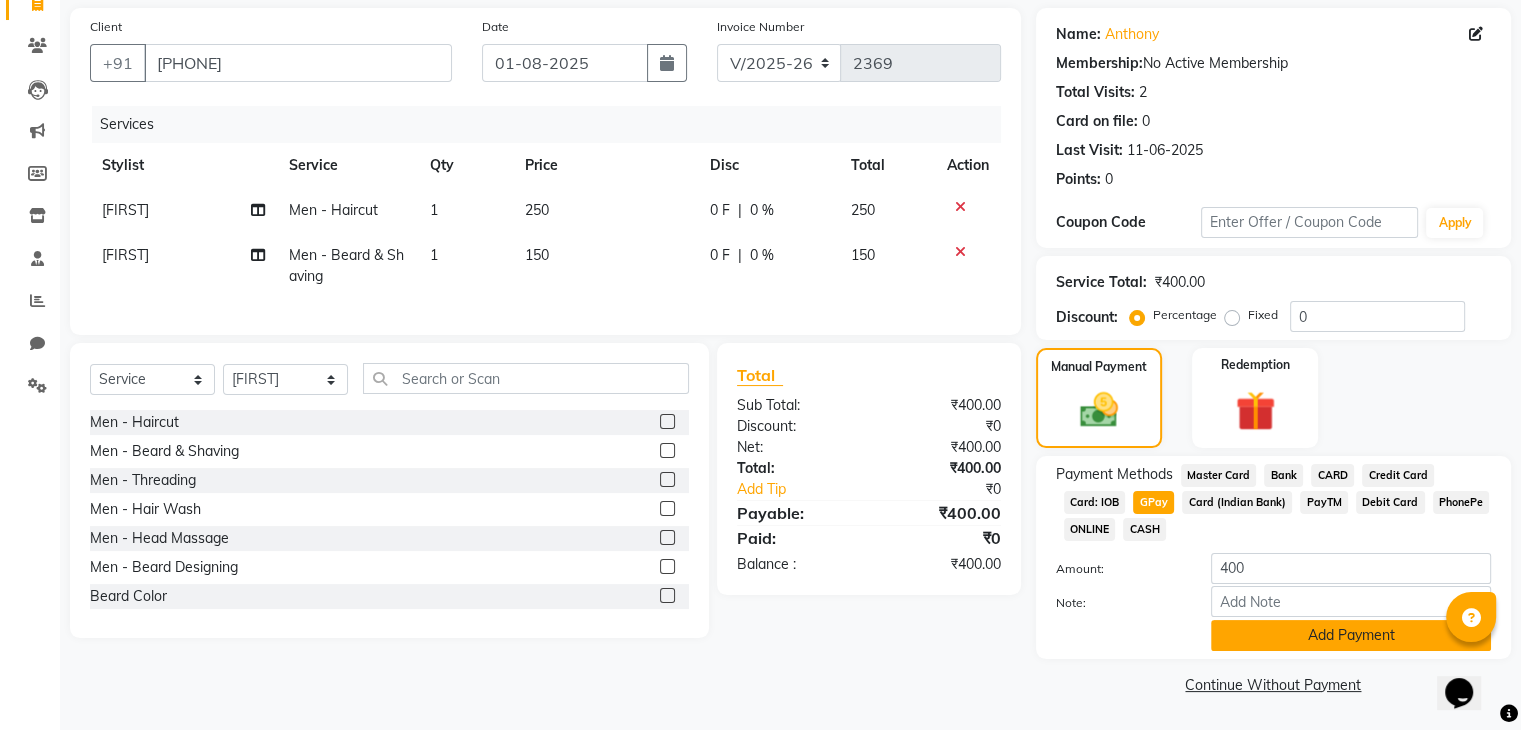 click on "Add Payment" 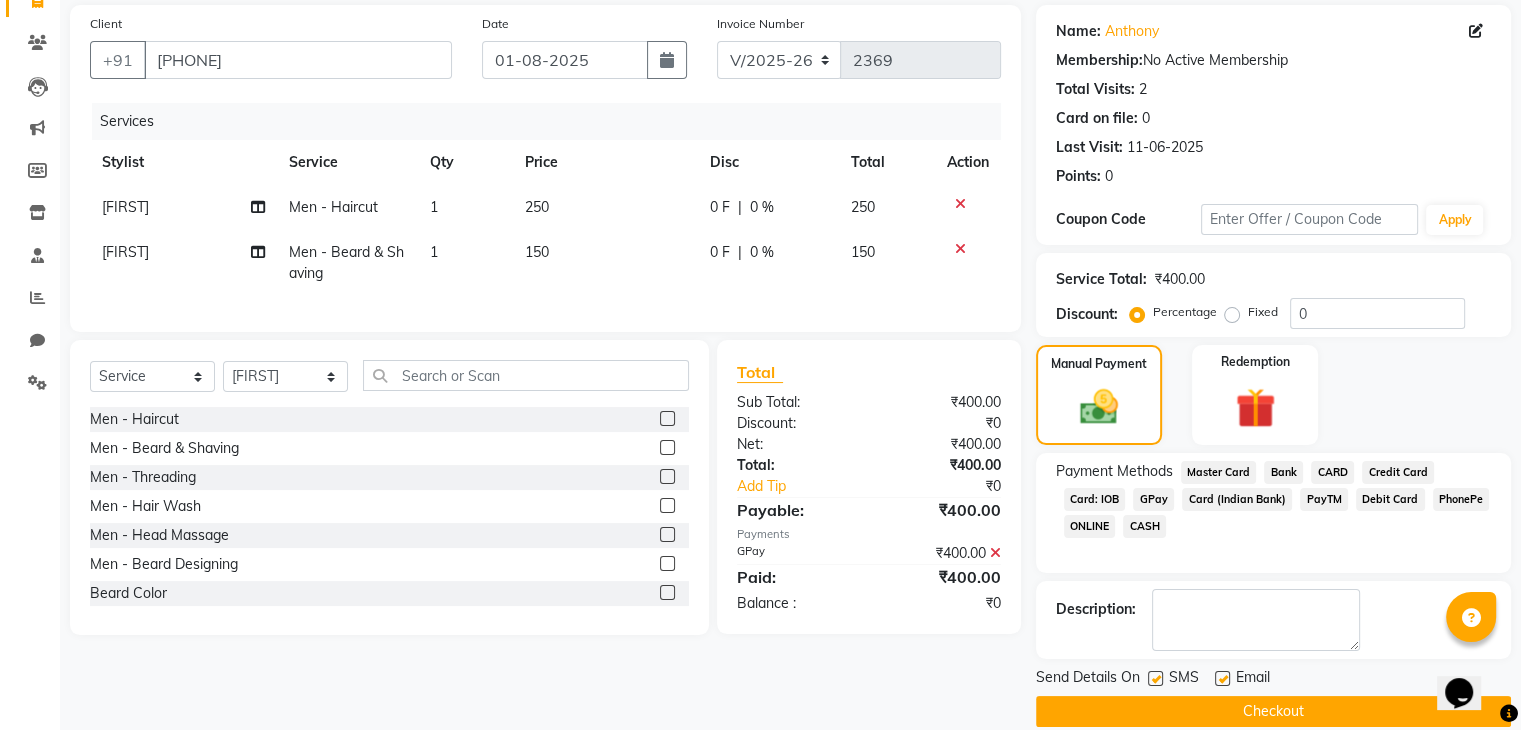 scroll, scrollTop: 171, scrollLeft: 0, axis: vertical 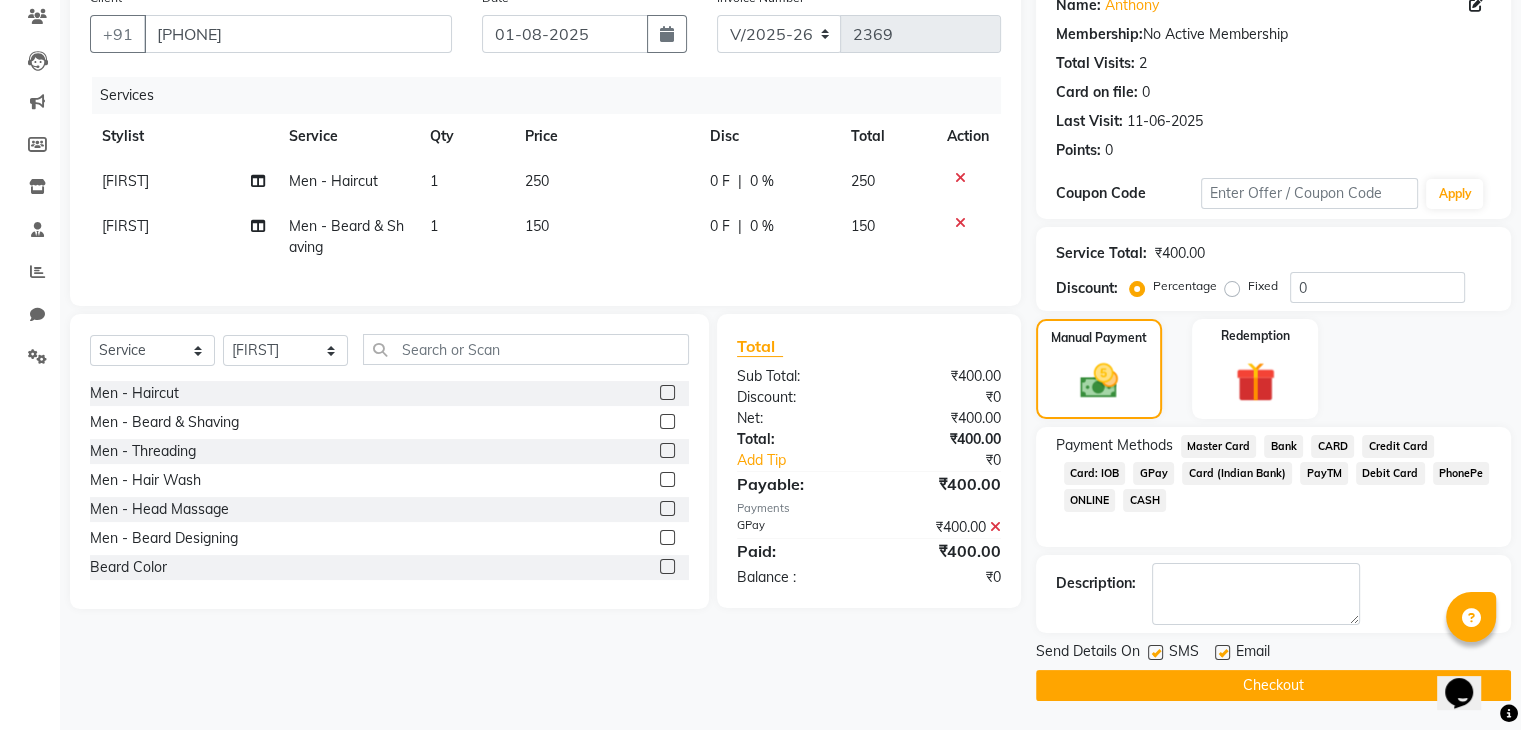 click on "Checkout" 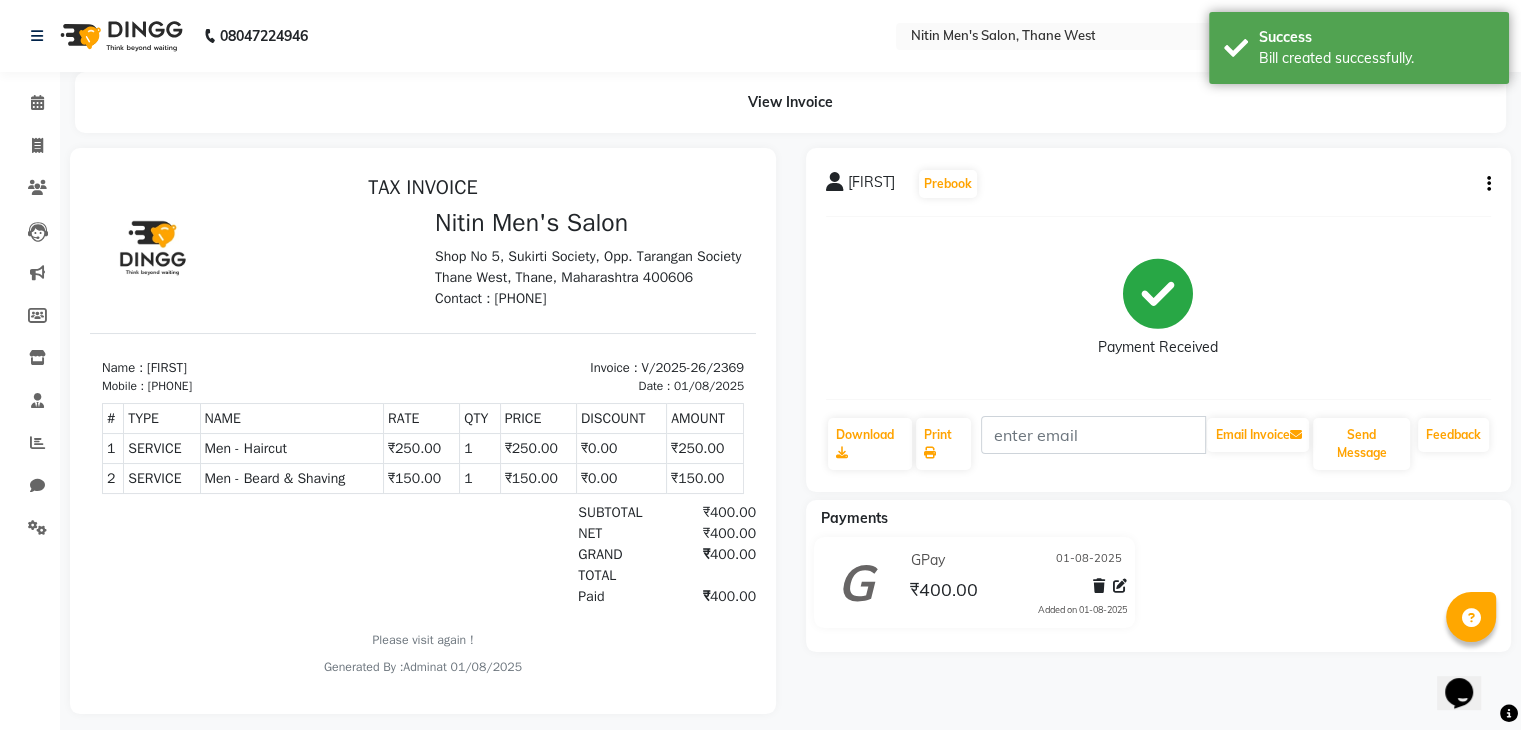 scroll, scrollTop: 0, scrollLeft: 0, axis: both 